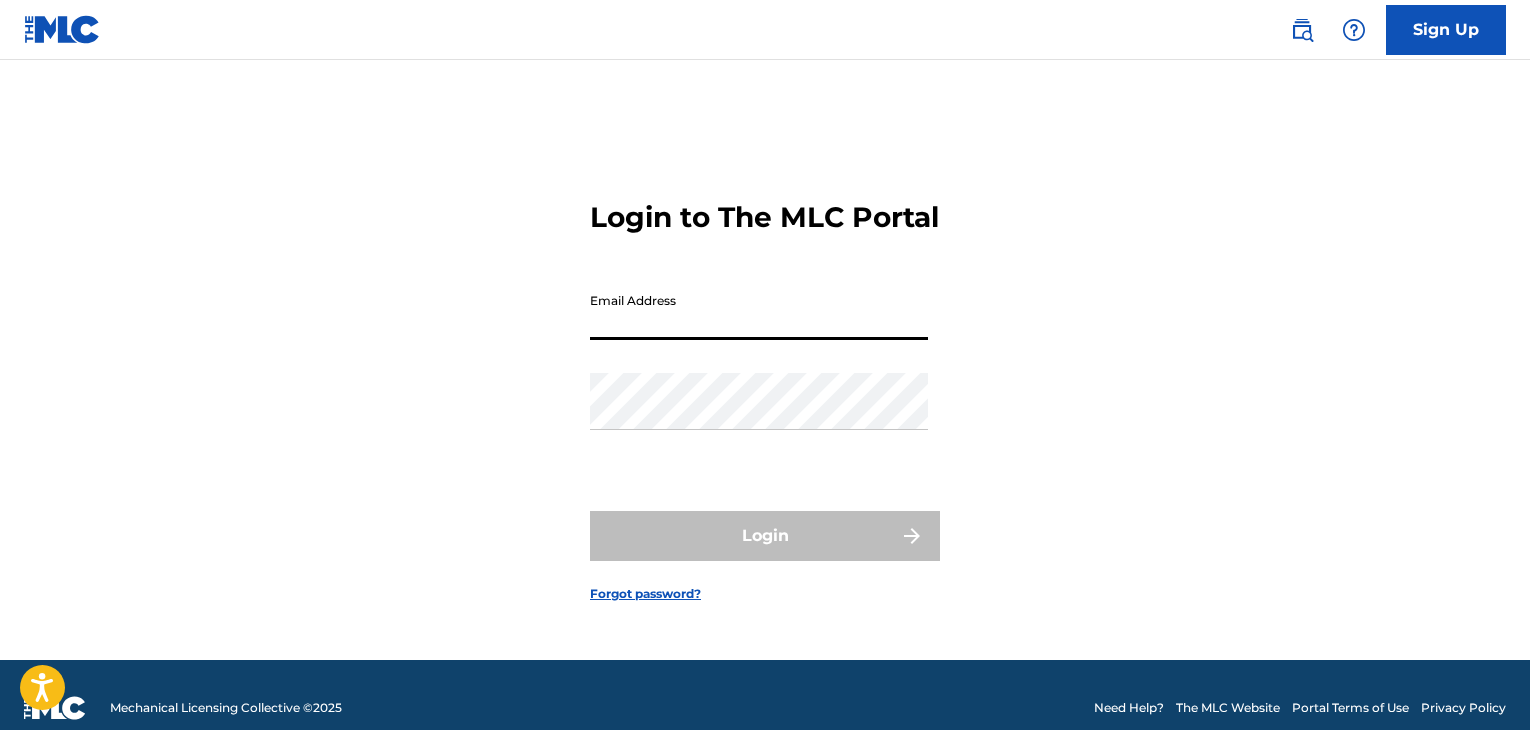 scroll, scrollTop: 0, scrollLeft: 0, axis: both 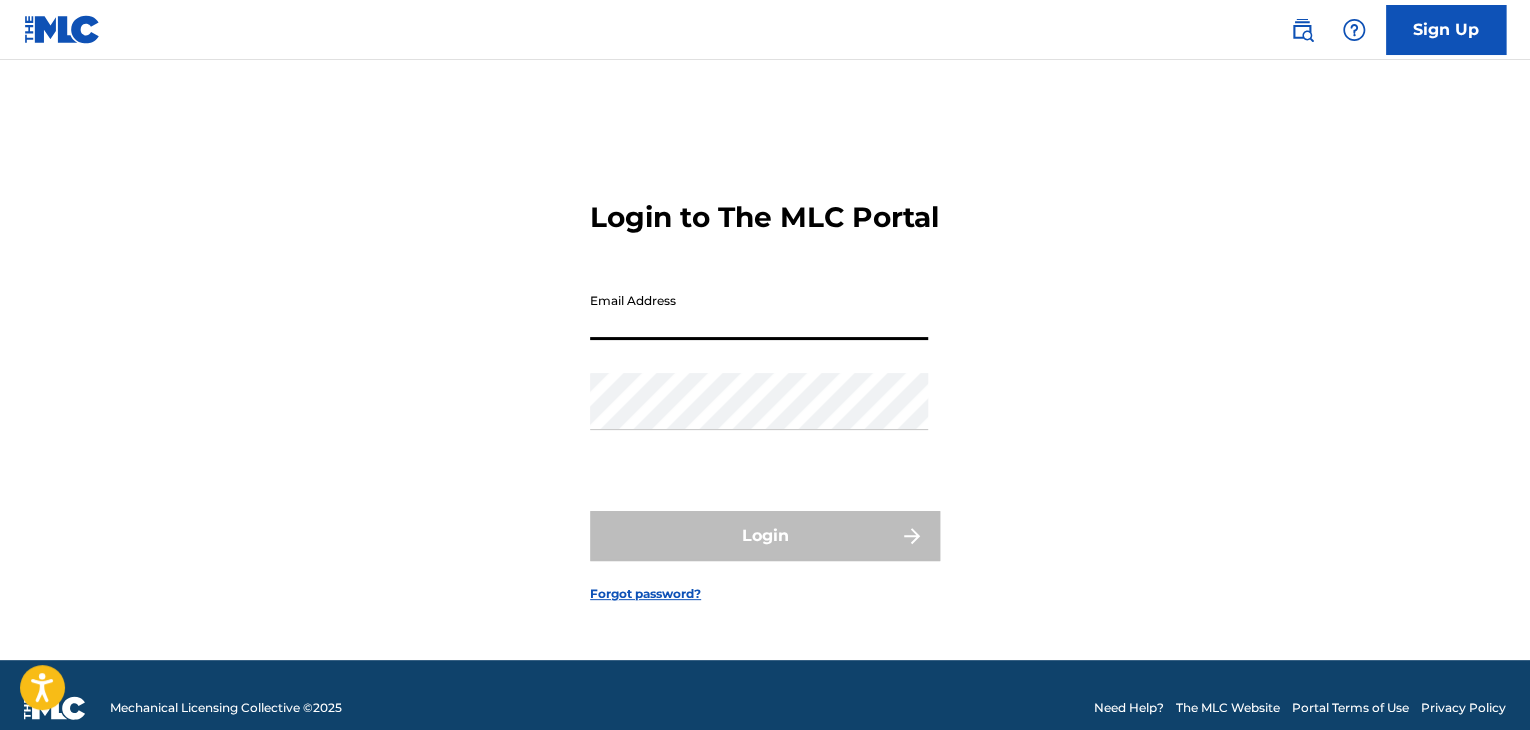 type on "officialatomiclvl@example.com" 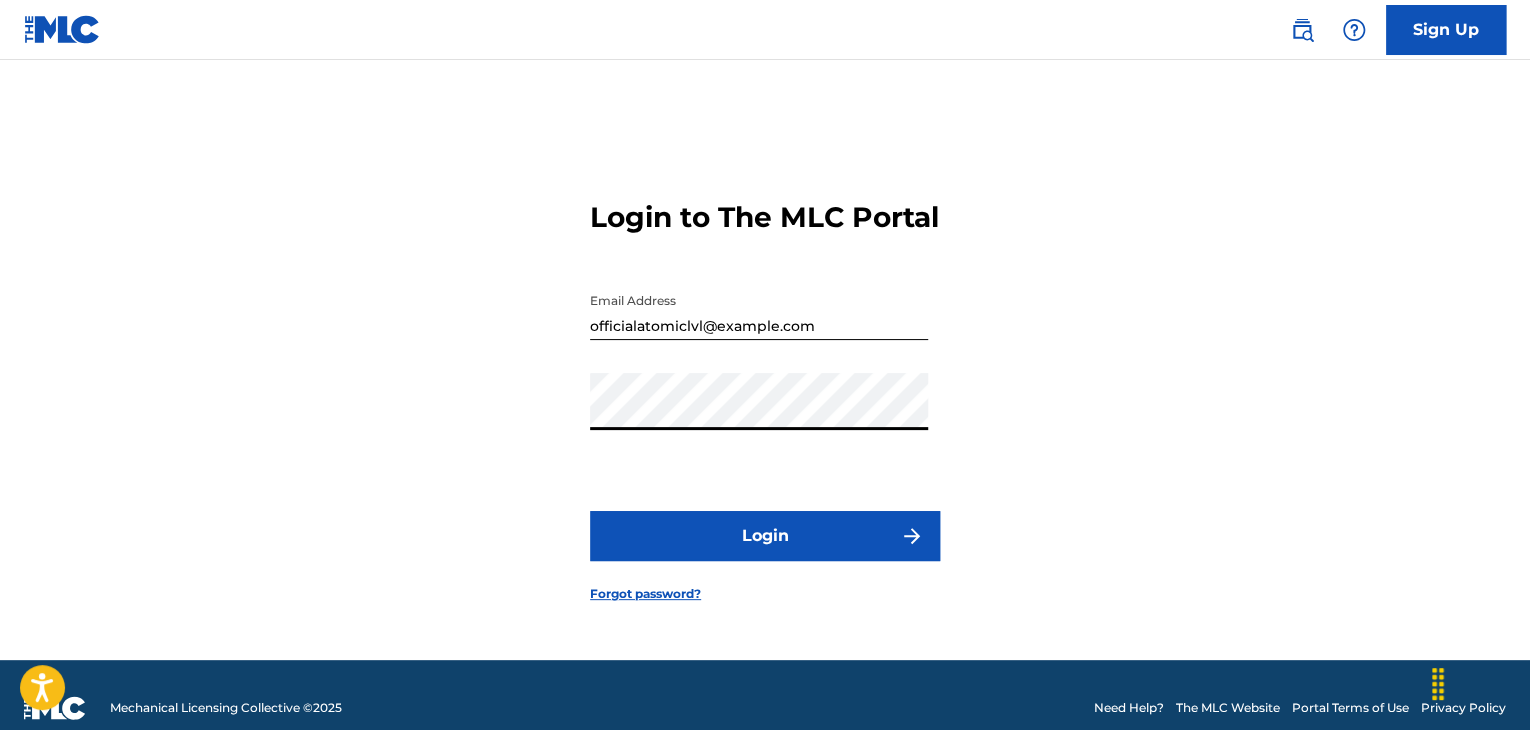 click on "Login" at bounding box center [765, 536] 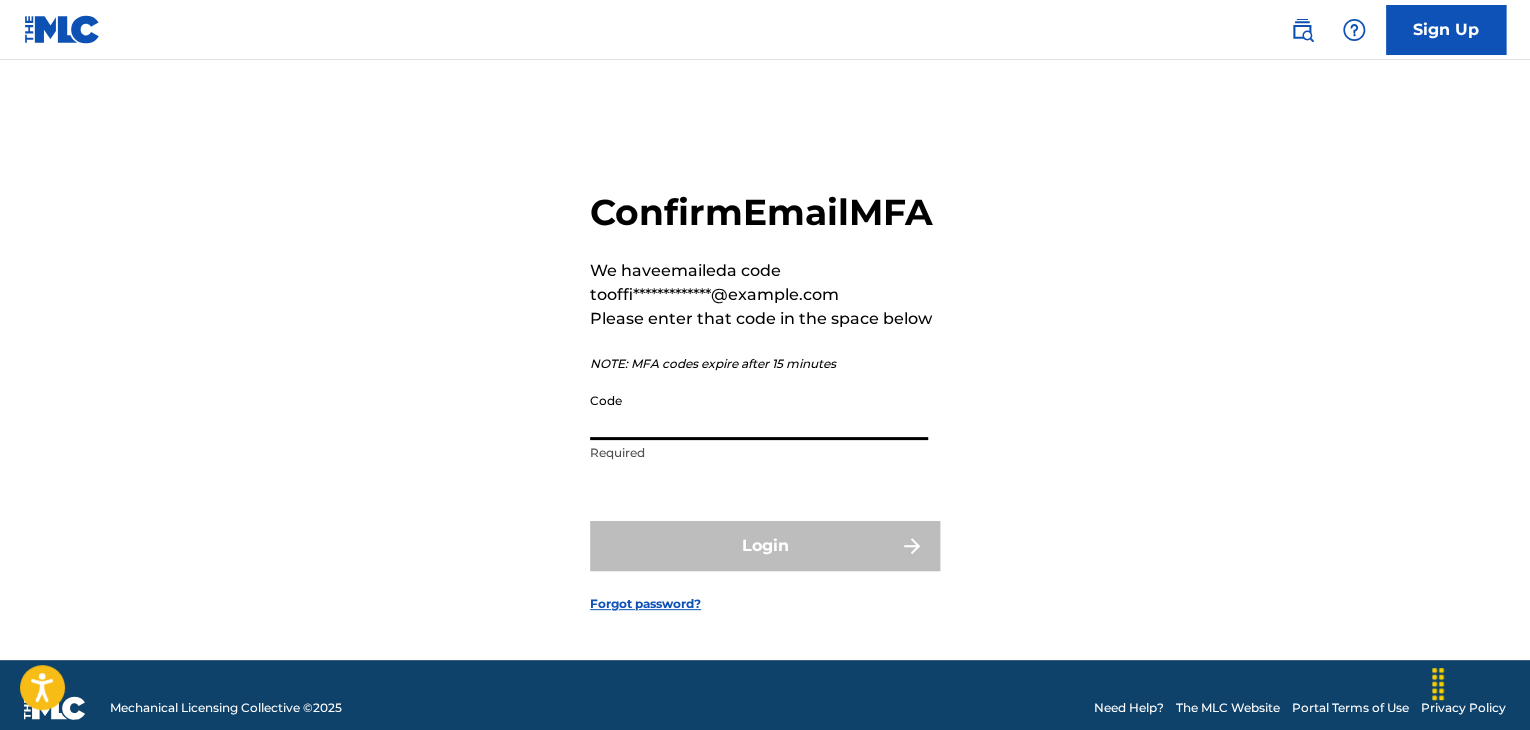 click on "Code" at bounding box center (759, 411) 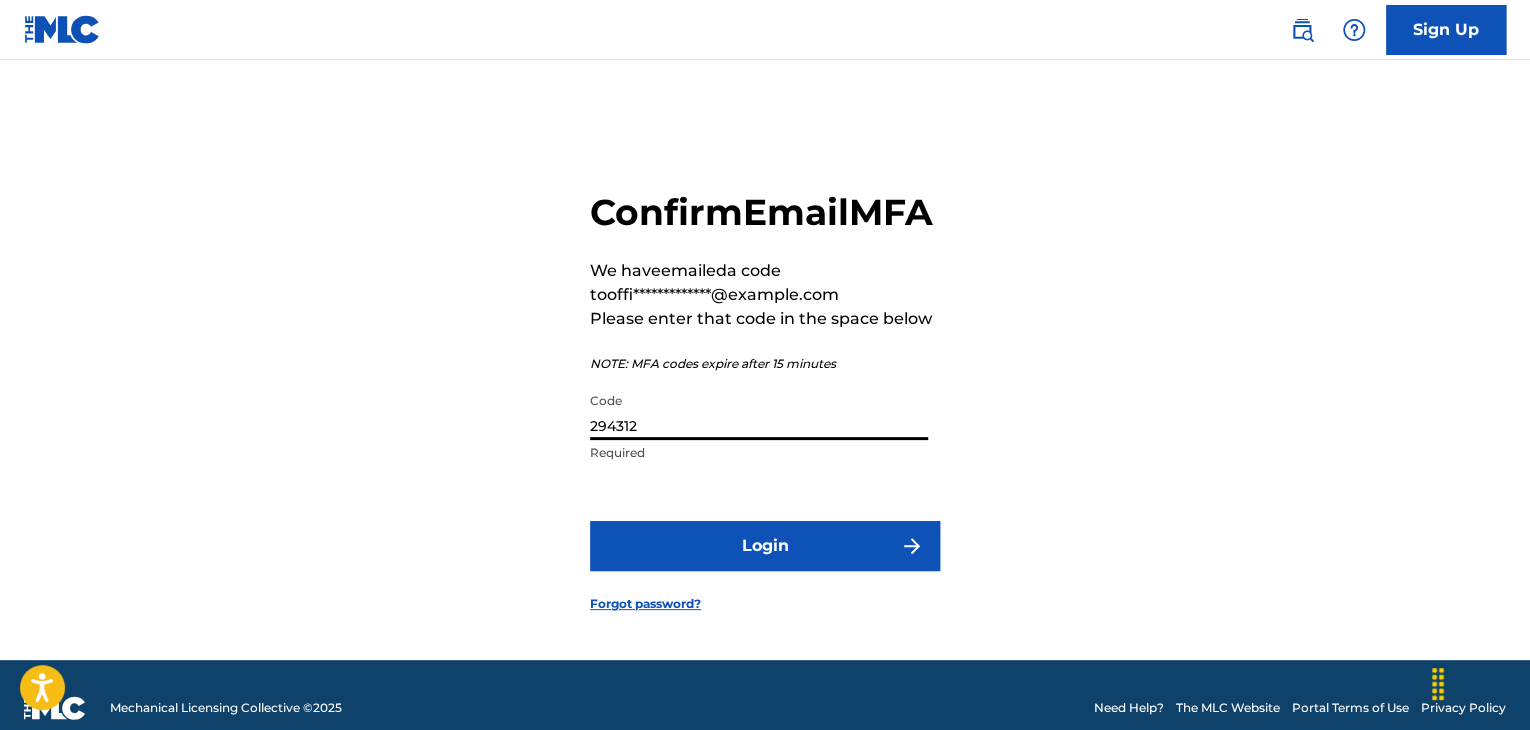type on "294312" 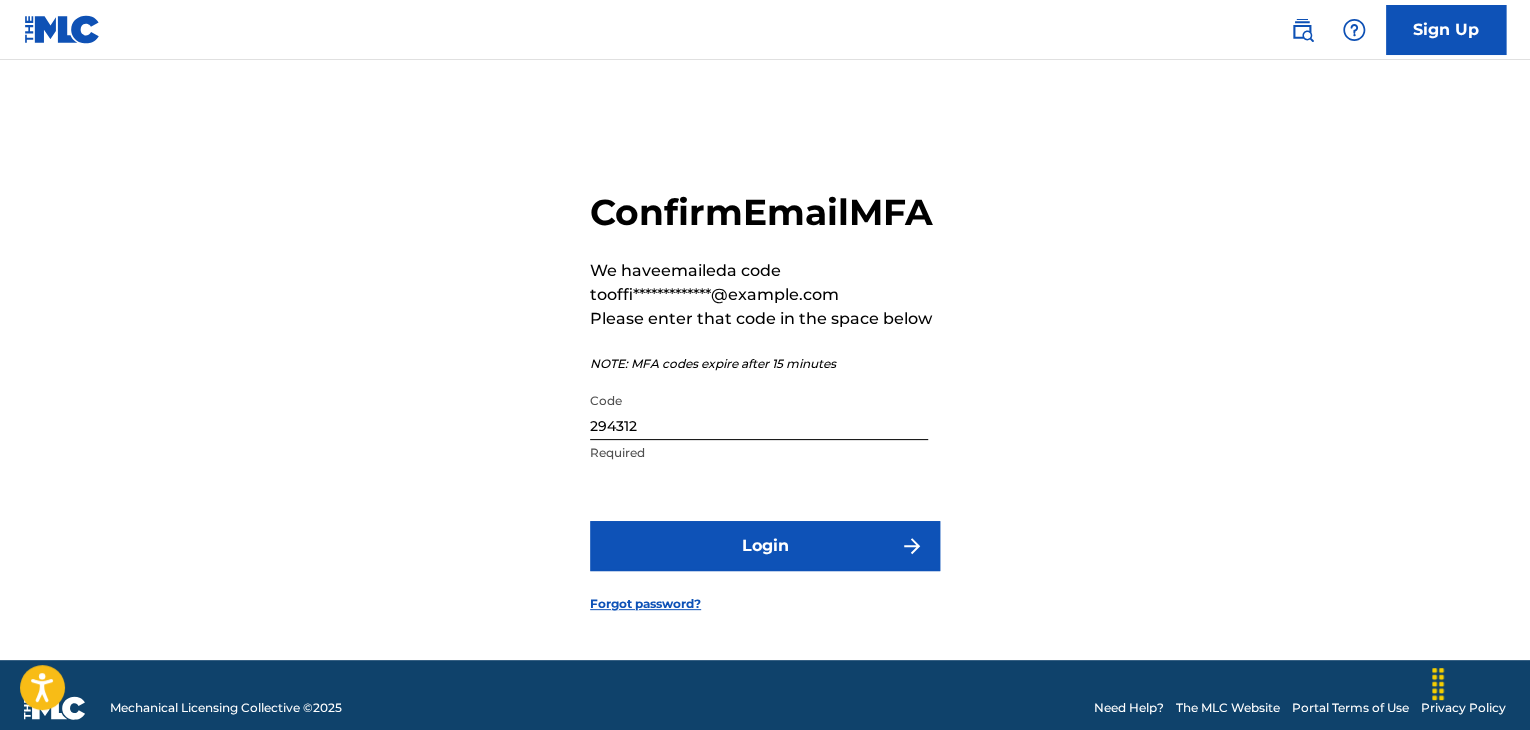 click on "Login" at bounding box center [765, 546] 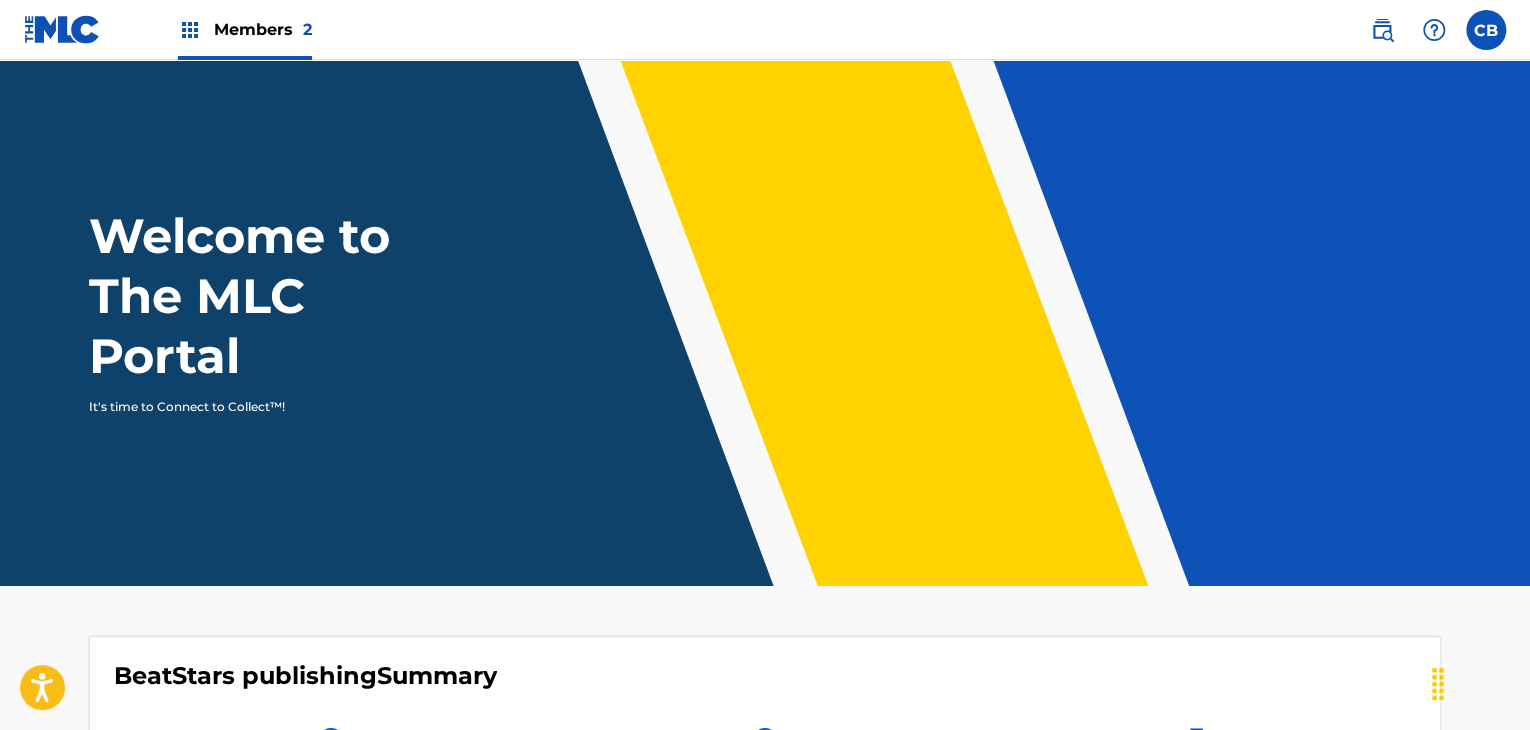 scroll, scrollTop: 0, scrollLeft: 0, axis: both 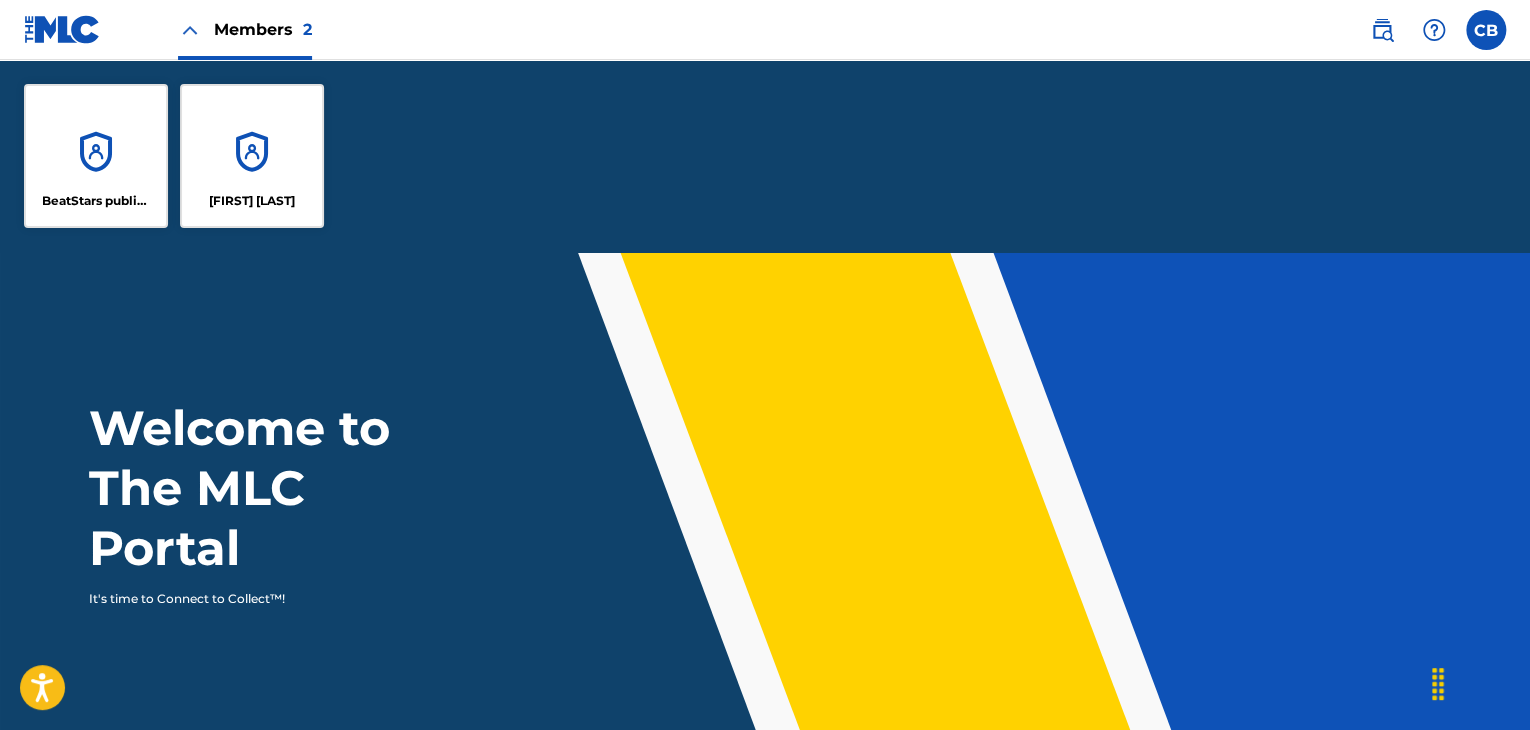 click on "Members    2" at bounding box center [263, 29] 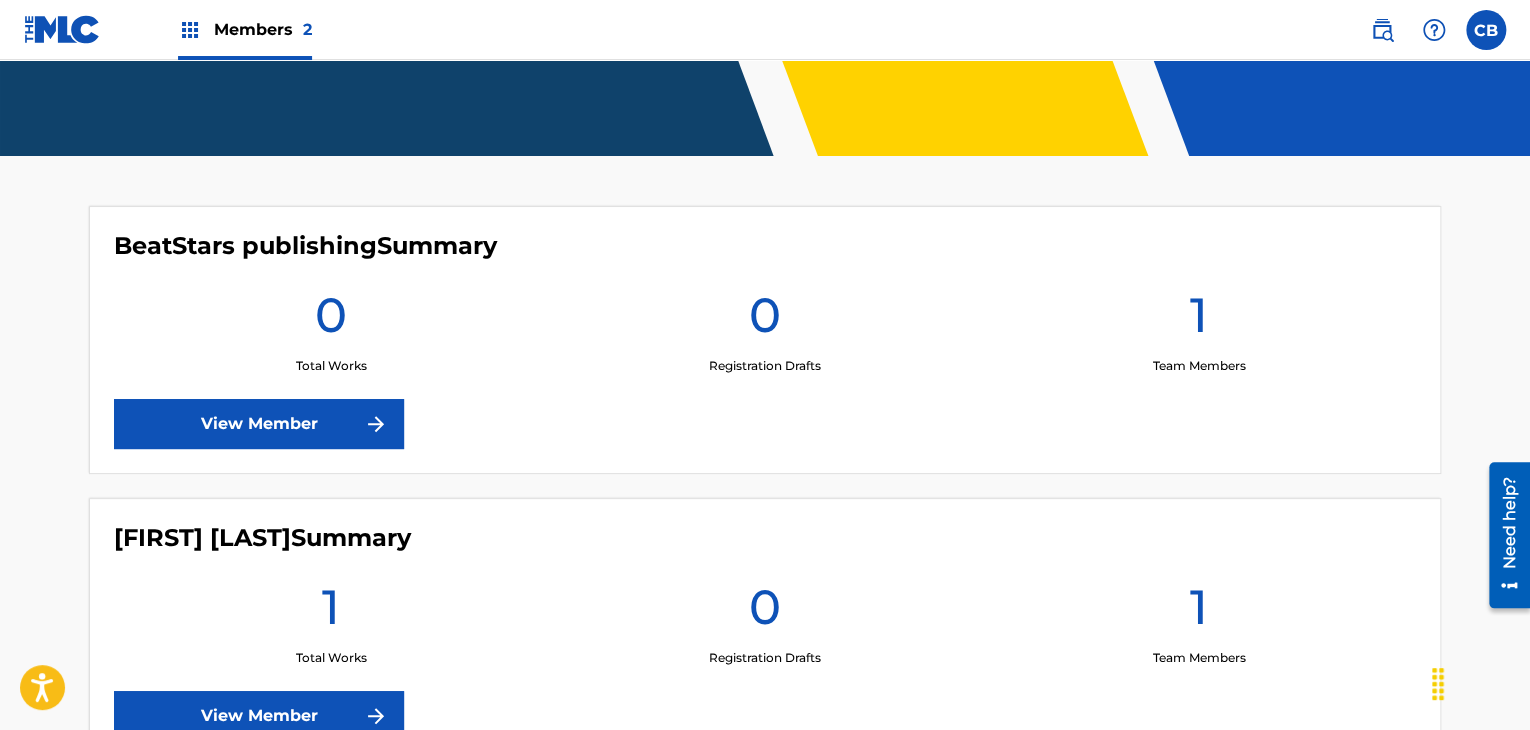 scroll, scrollTop: 585, scrollLeft: 0, axis: vertical 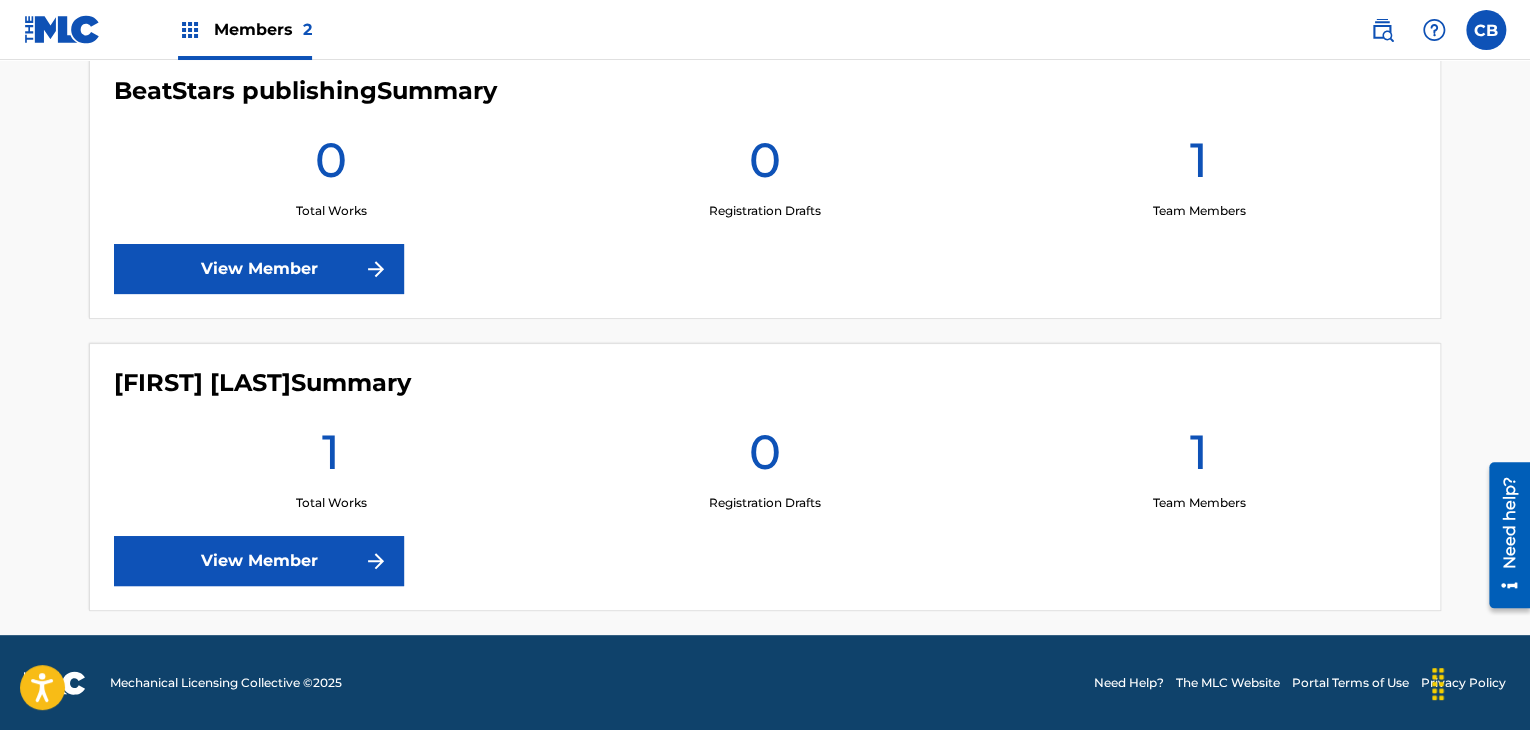 click on "View Member" at bounding box center (259, 269) 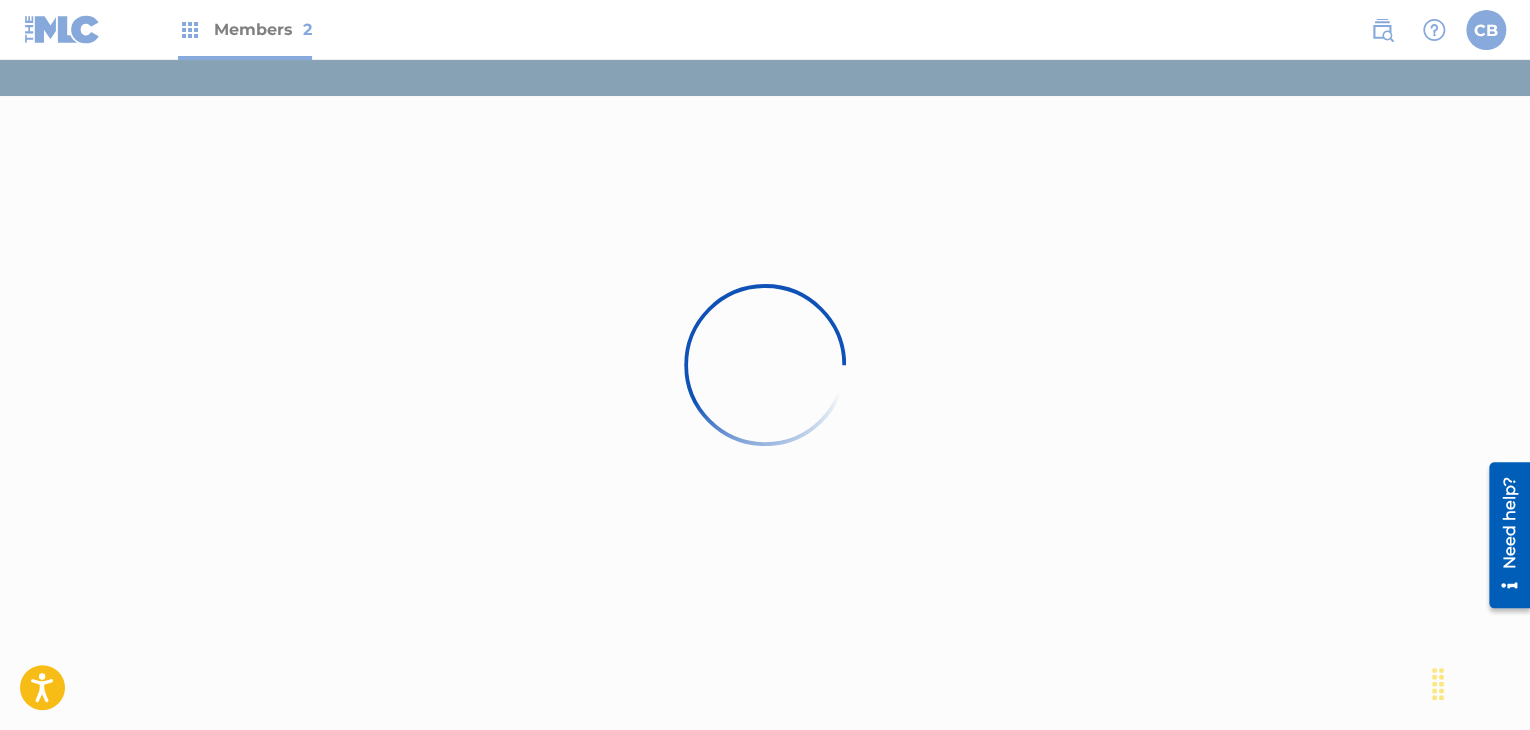 scroll, scrollTop: 0, scrollLeft: 0, axis: both 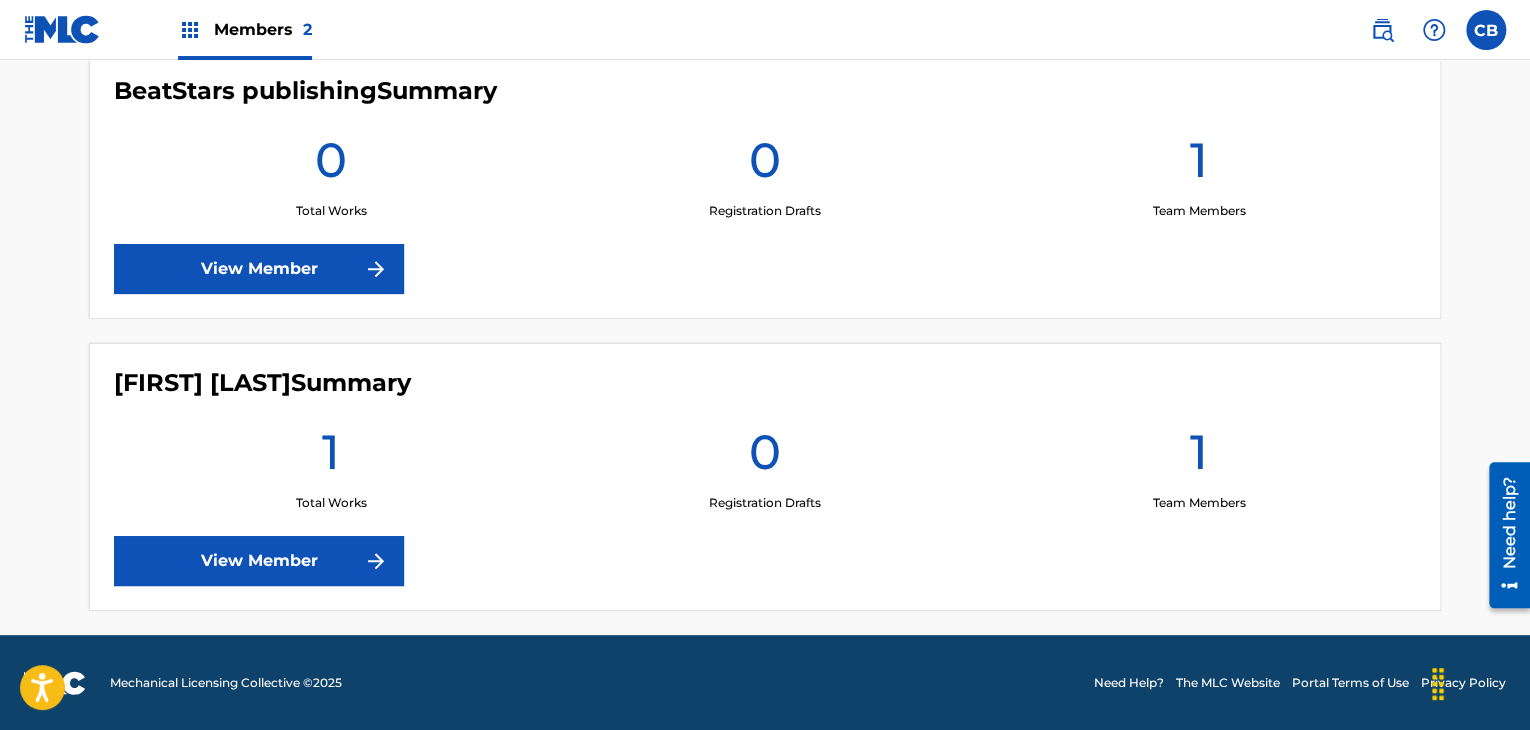click on "View Member" at bounding box center (259, 561) 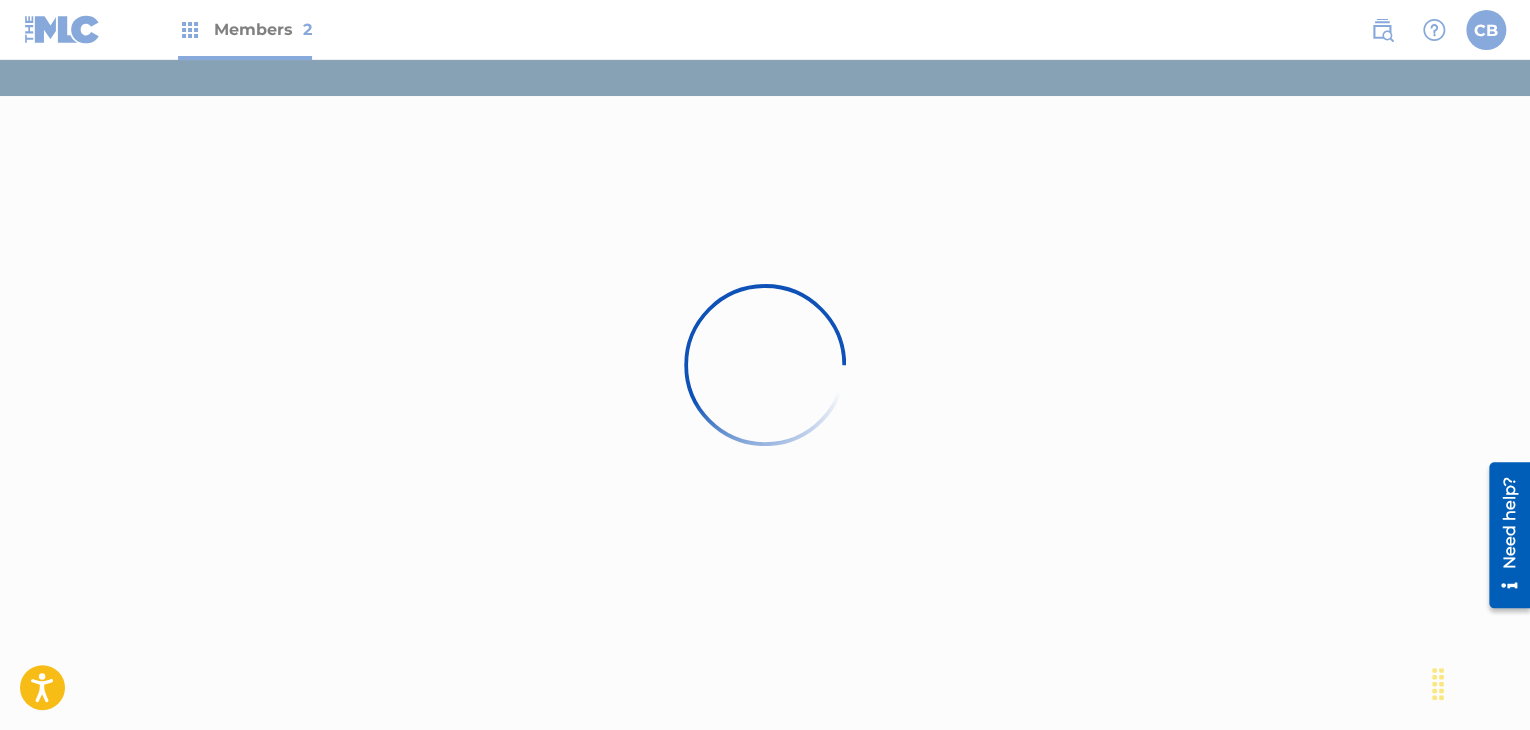 scroll, scrollTop: 0, scrollLeft: 0, axis: both 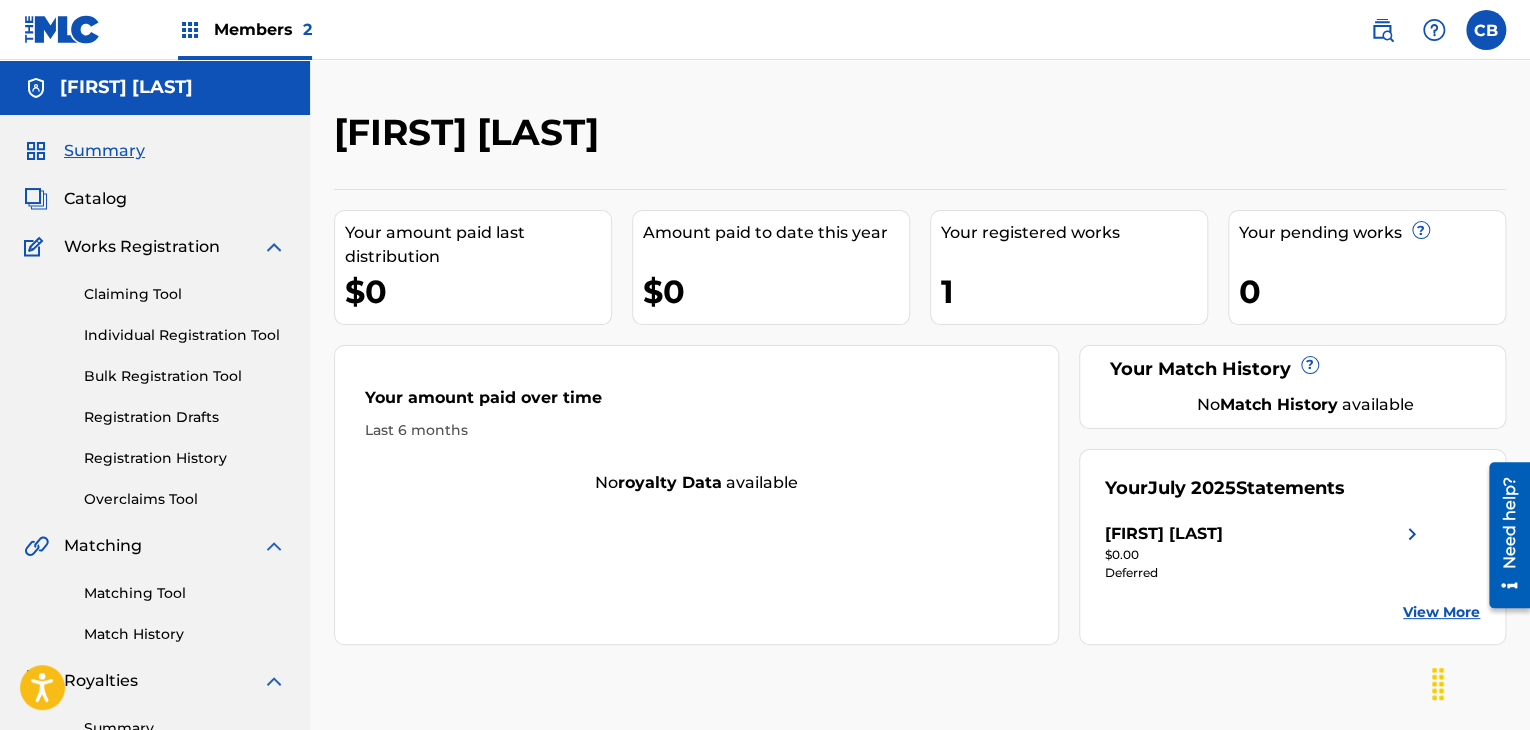 click on "1" at bounding box center [1074, 291] 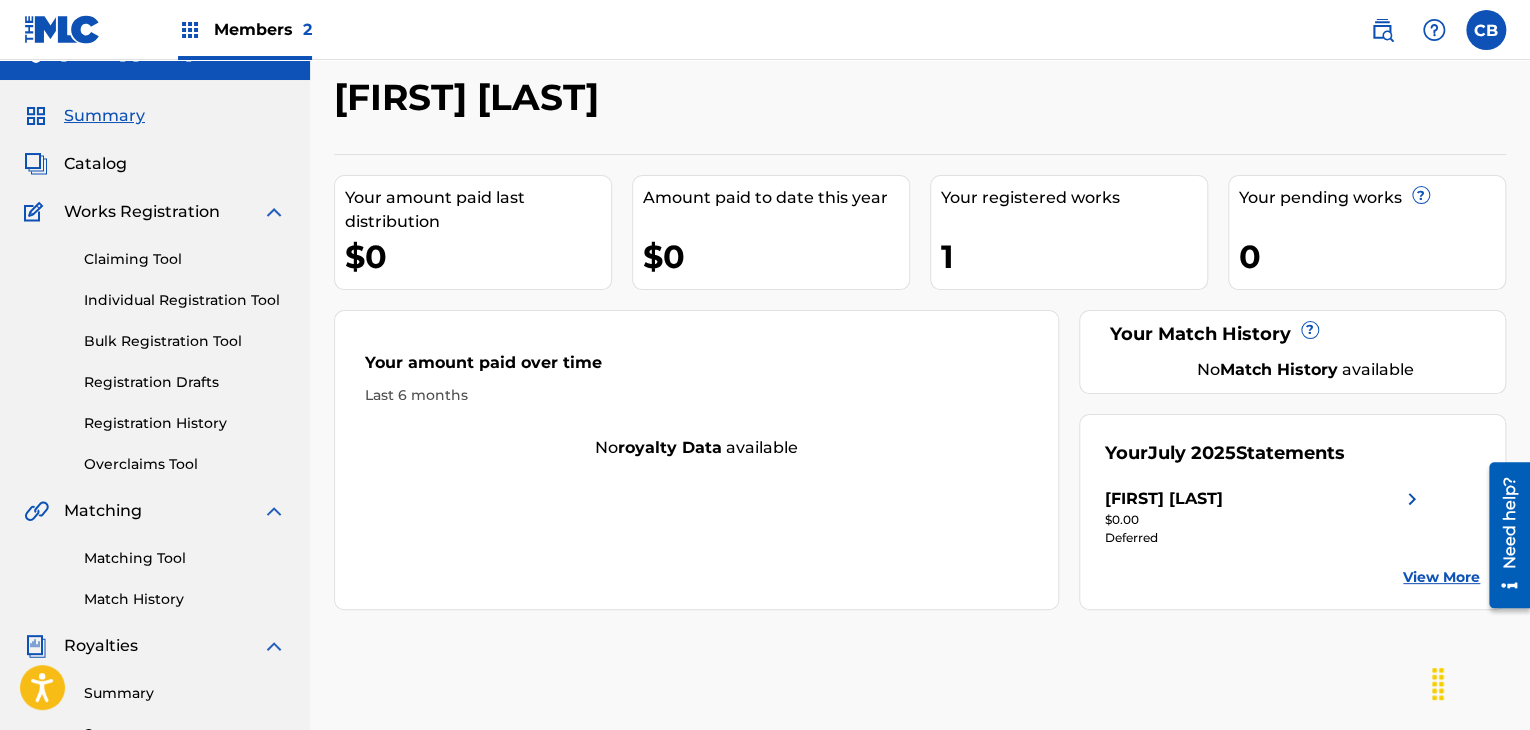 scroll, scrollTop: 0, scrollLeft: 0, axis: both 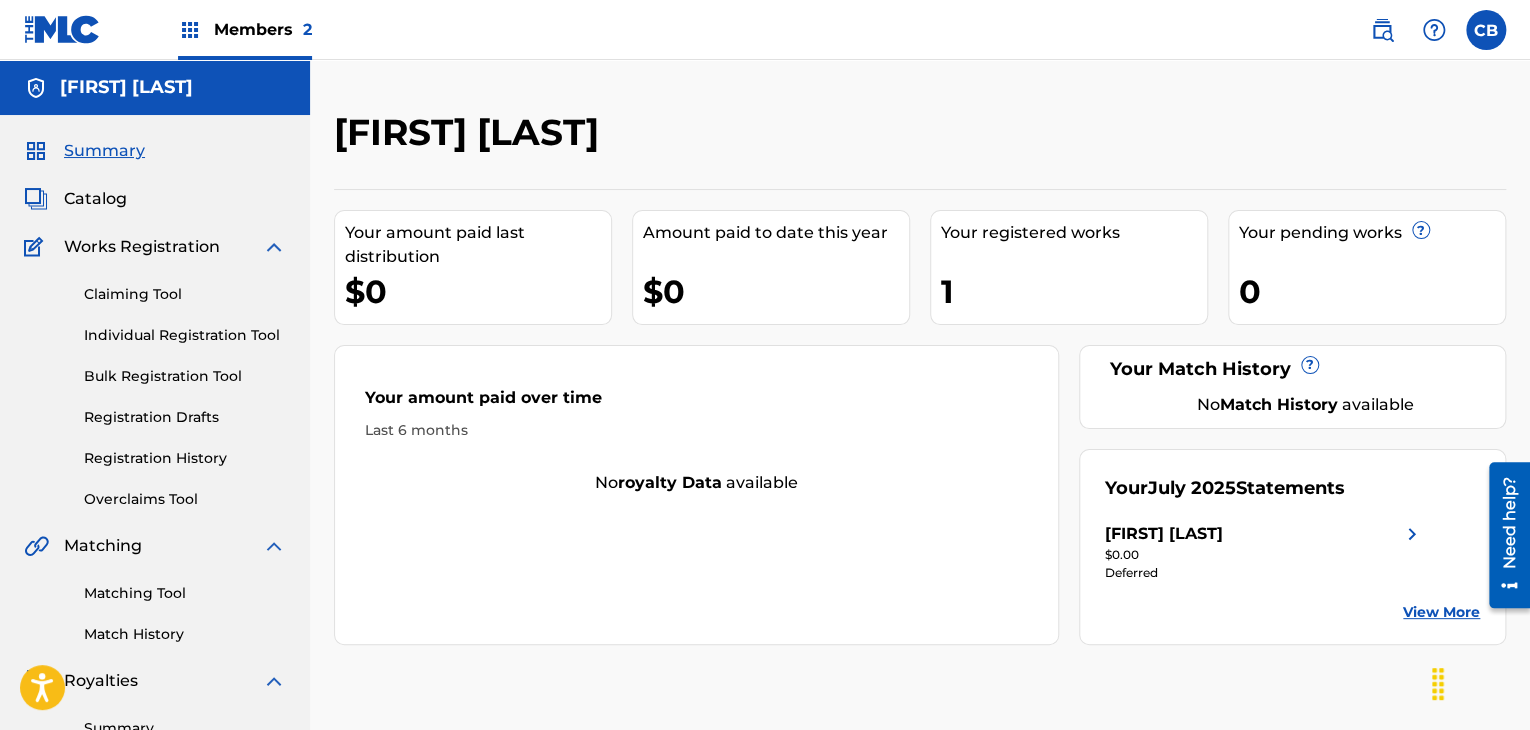 click on "Your registered works   1" at bounding box center (1069, 267) 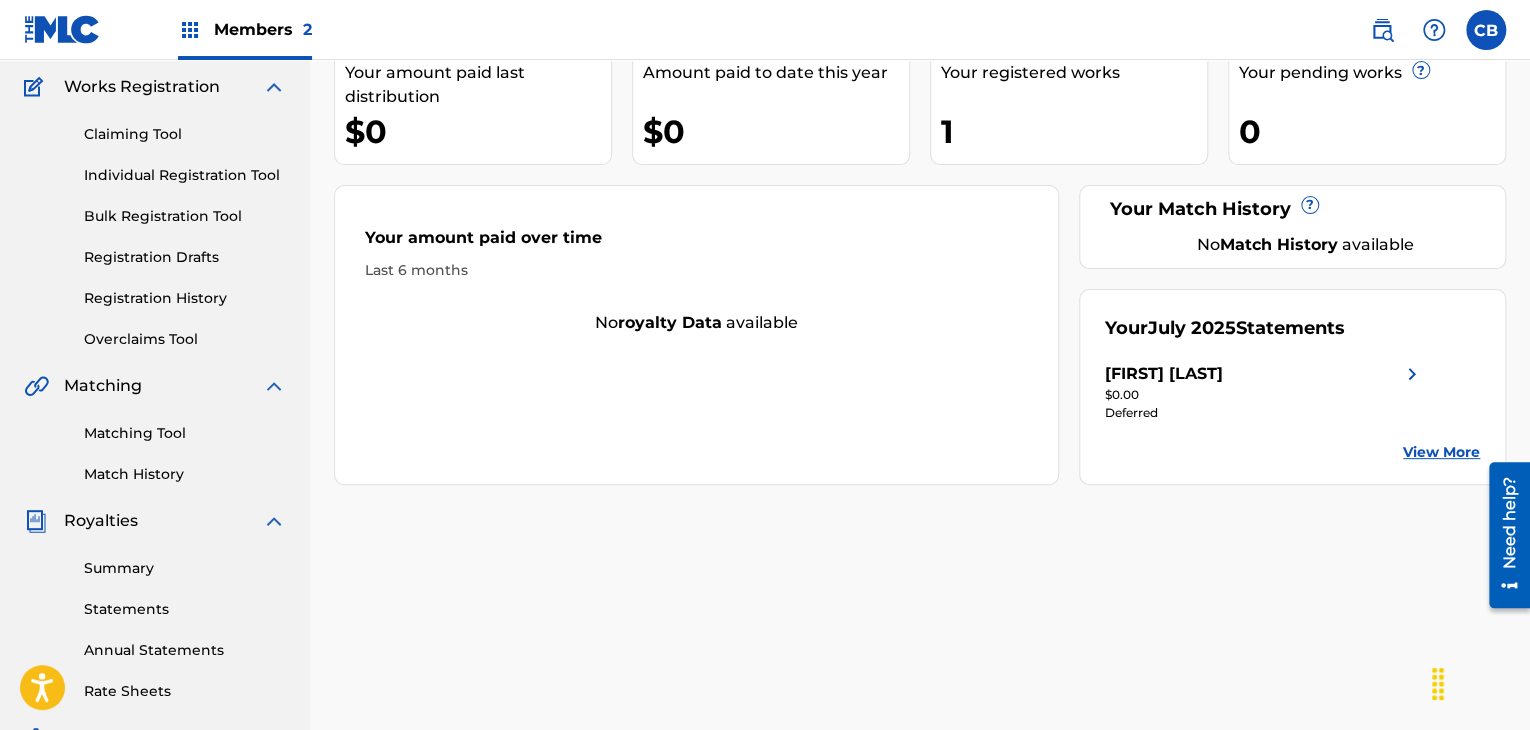 scroll, scrollTop: 510, scrollLeft: 0, axis: vertical 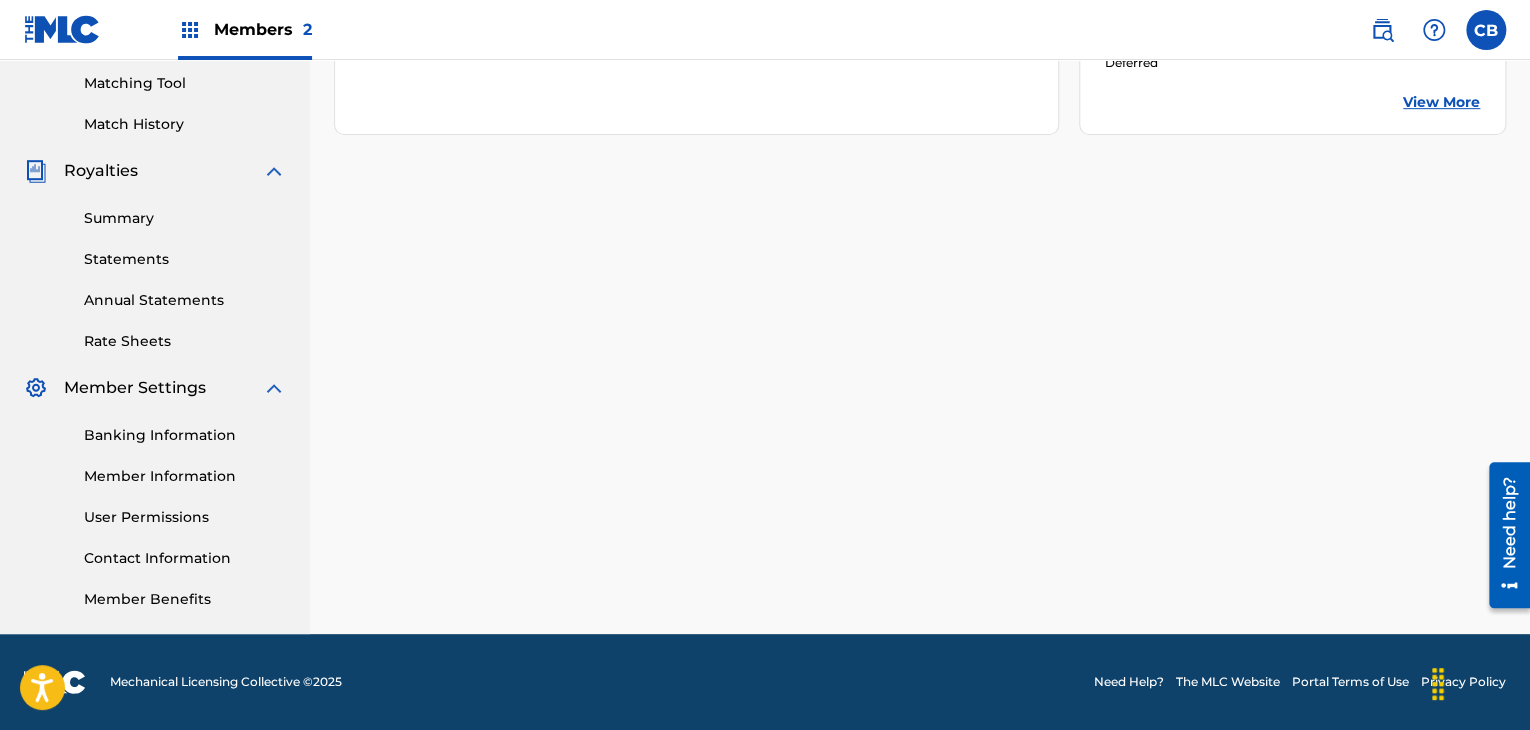 click on "Summary" at bounding box center [185, 218] 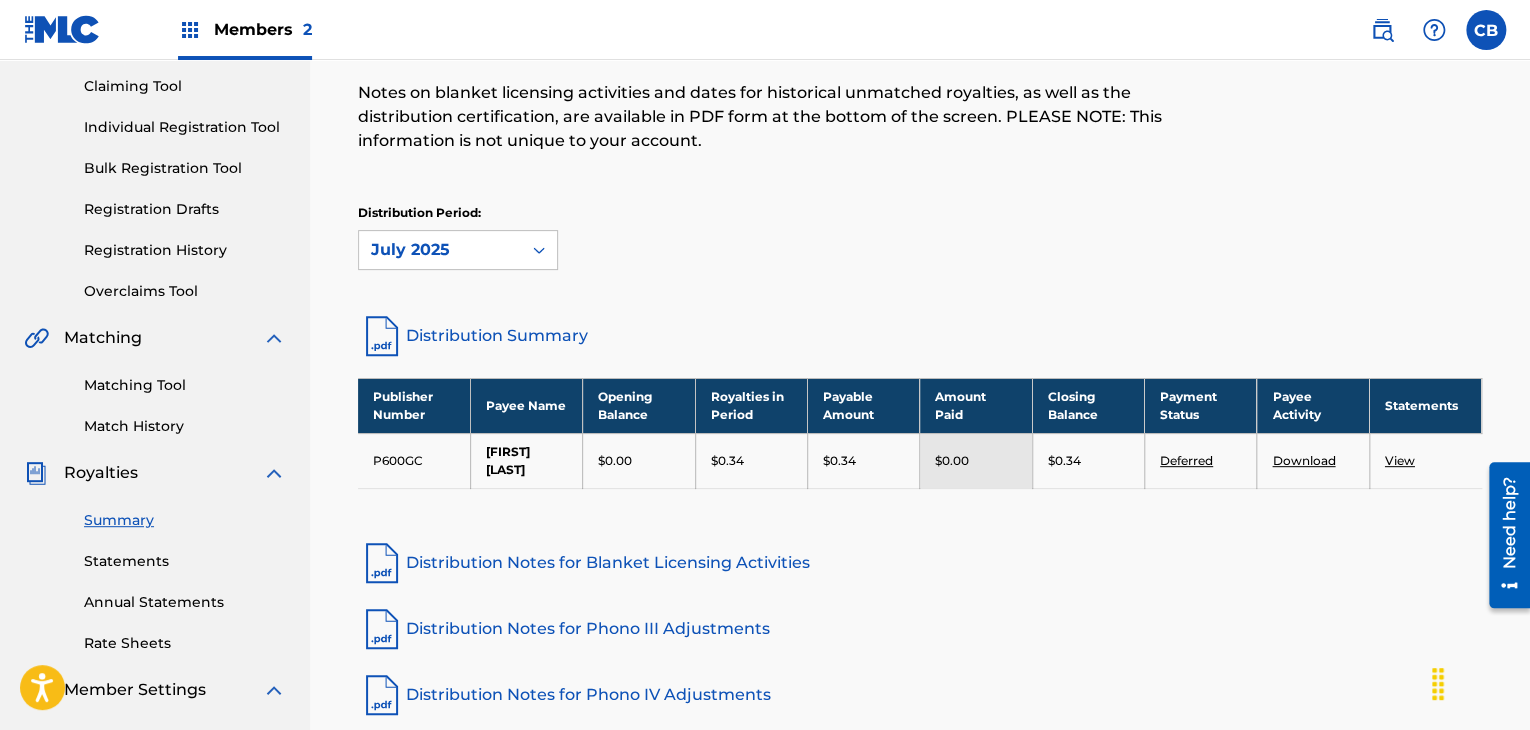 scroll, scrollTop: 210, scrollLeft: 0, axis: vertical 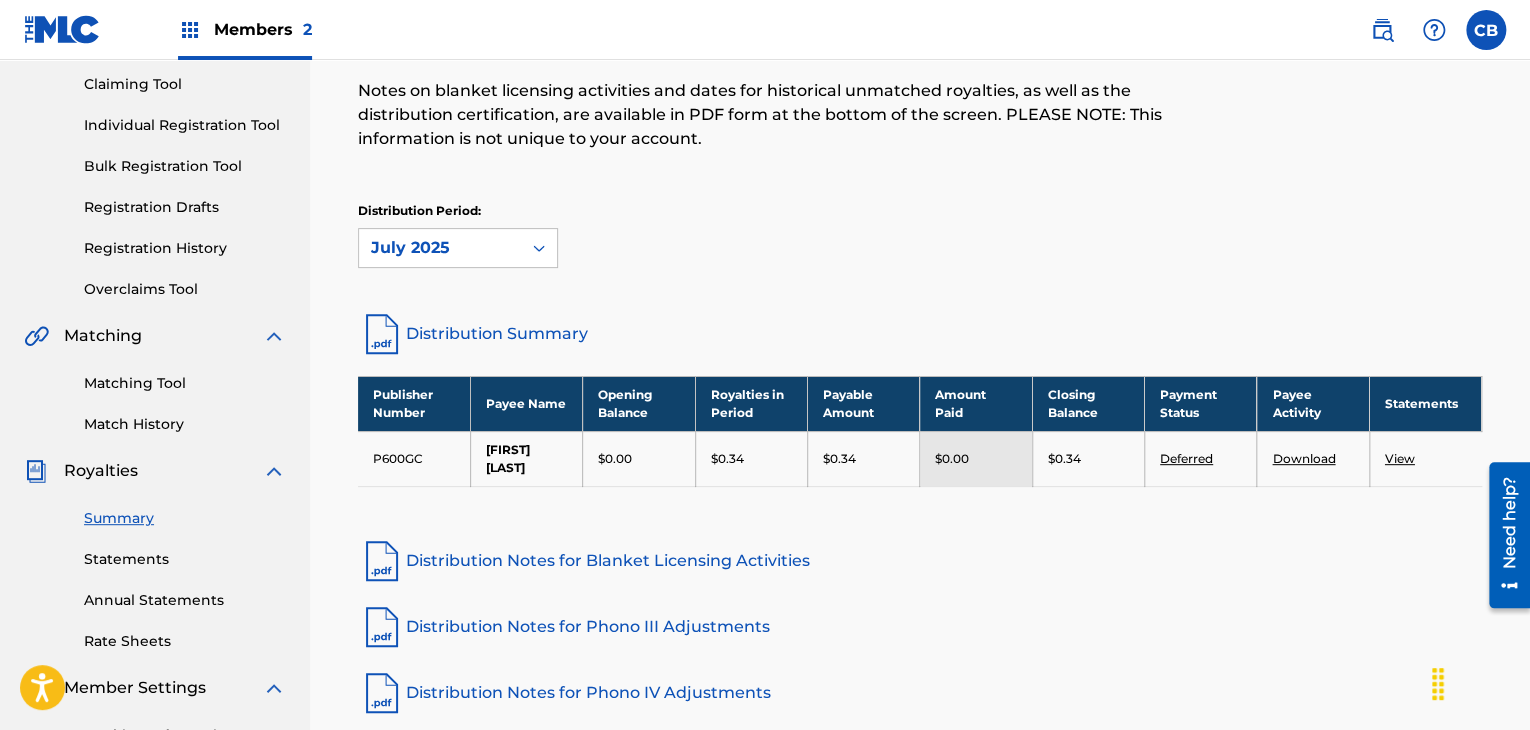 click on "View" at bounding box center [1400, 458] 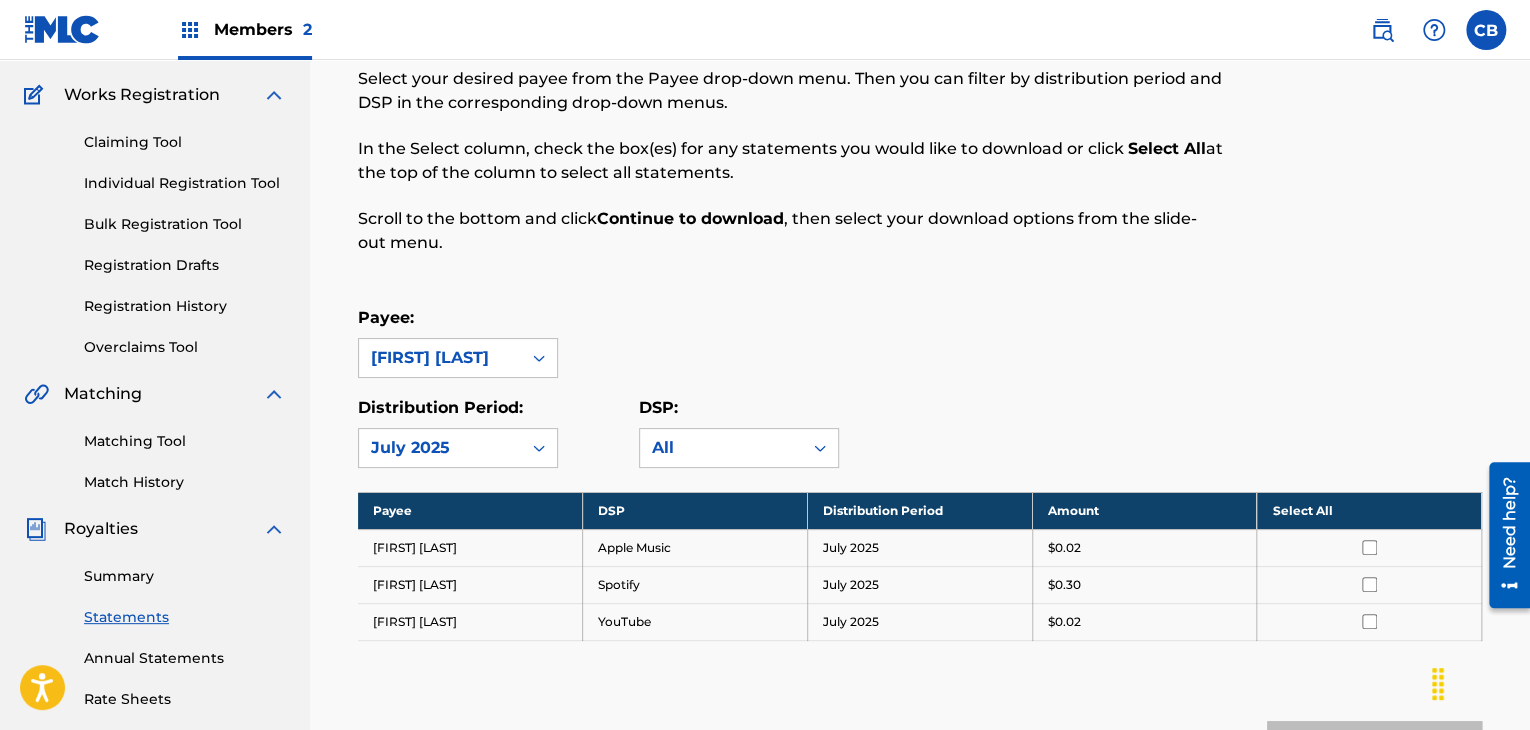 scroll, scrollTop: 300, scrollLeft: 0, axis: vertical 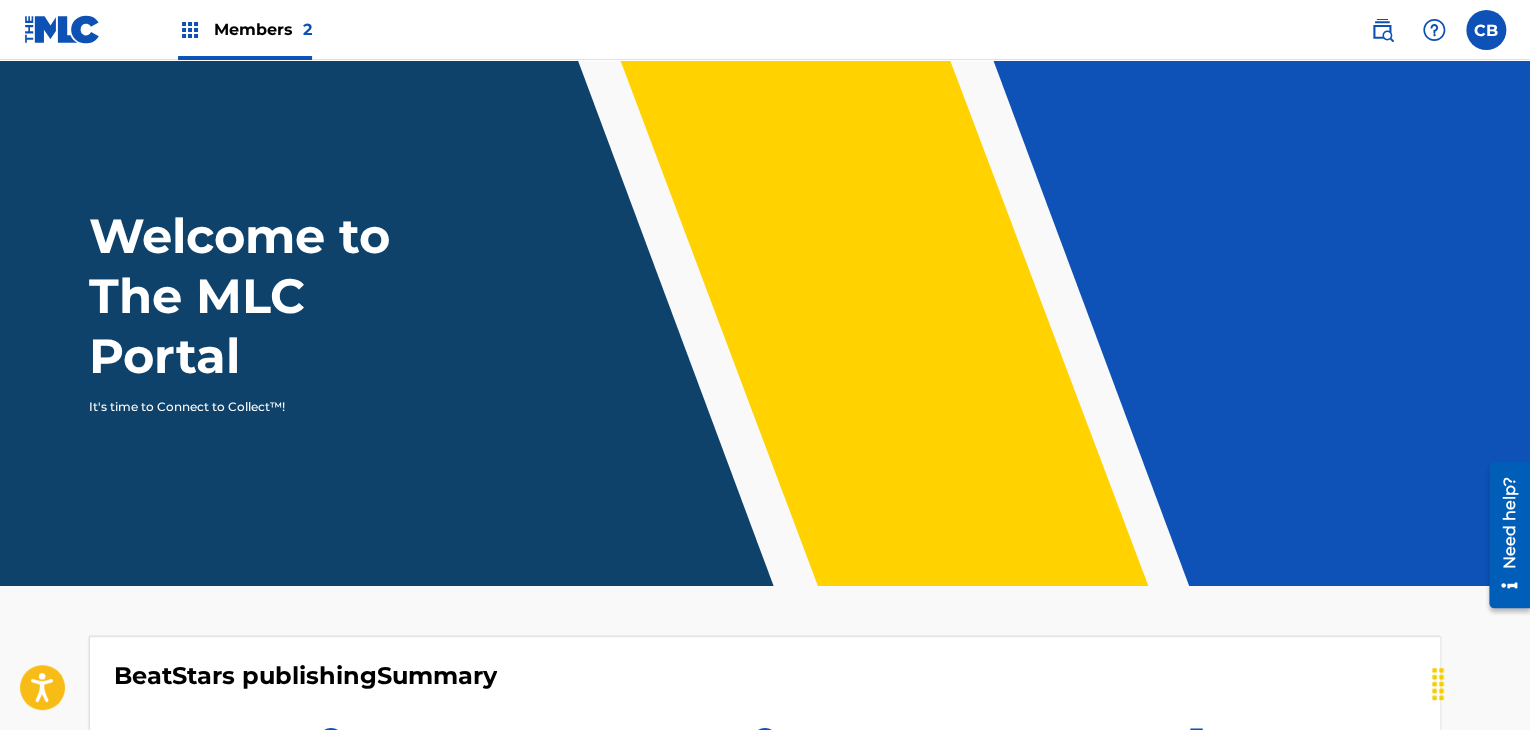 click on "Members    2" at bounding box center (245, 29) 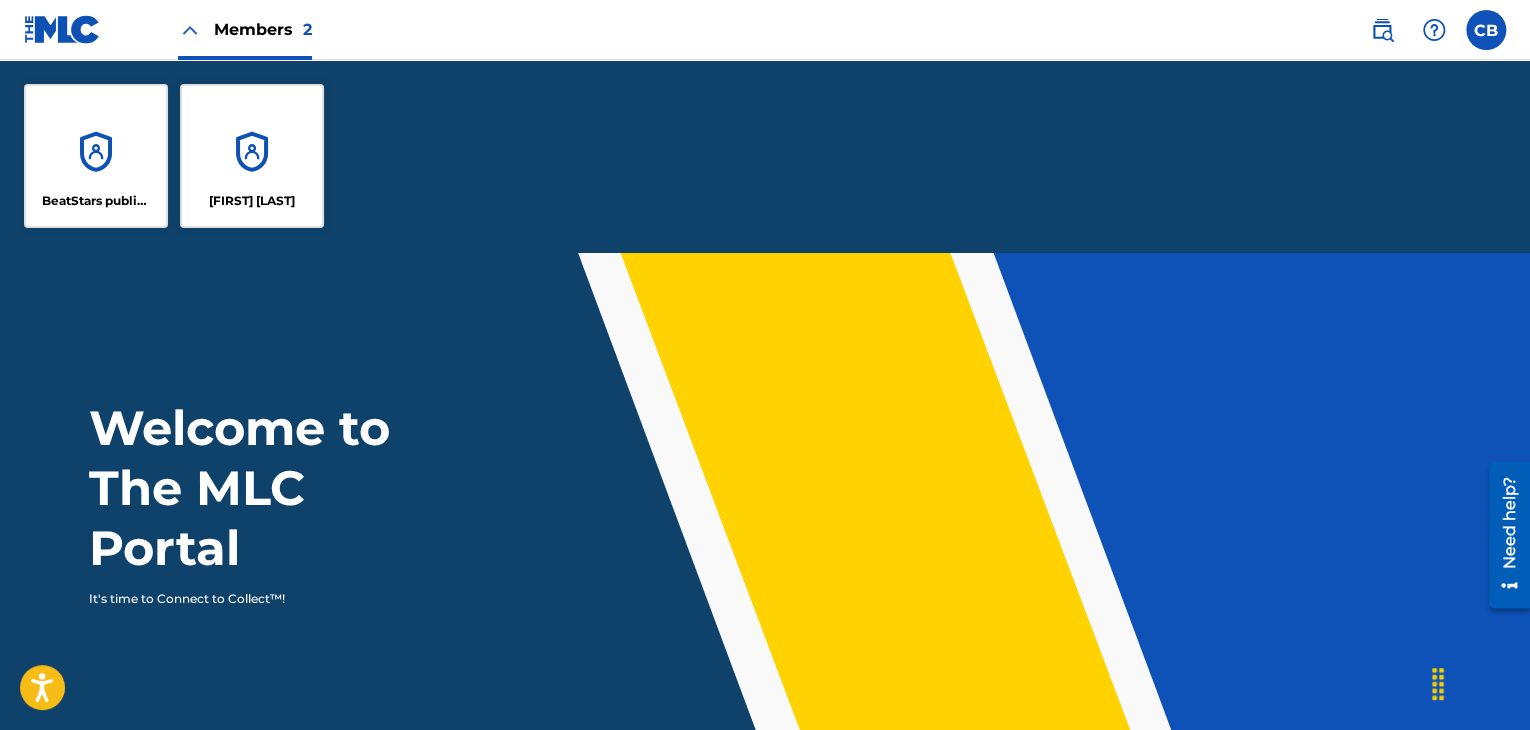 click at bounding box center (1486, 30) 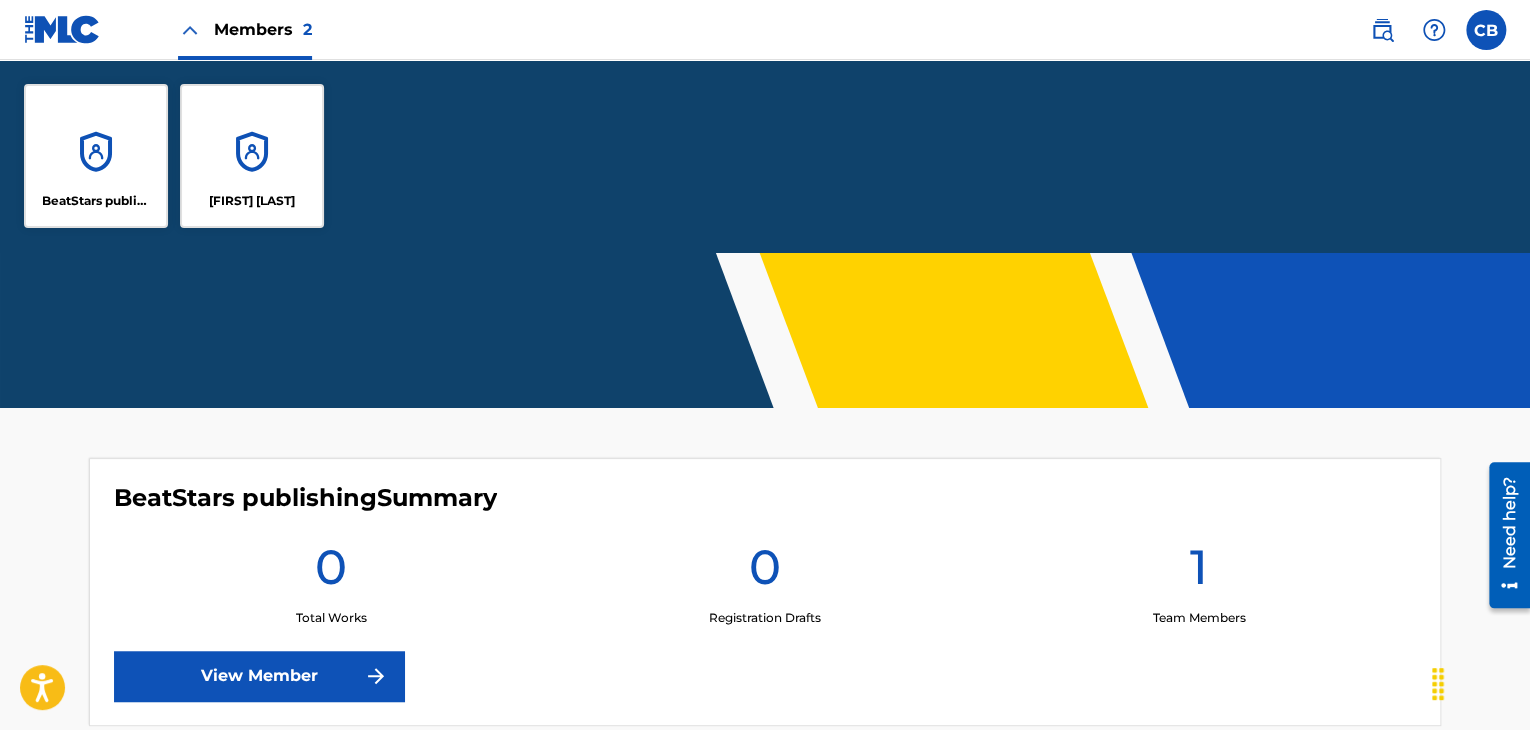 scroll, scrollTop: 400, scrollLeft: 0, axis: vertical 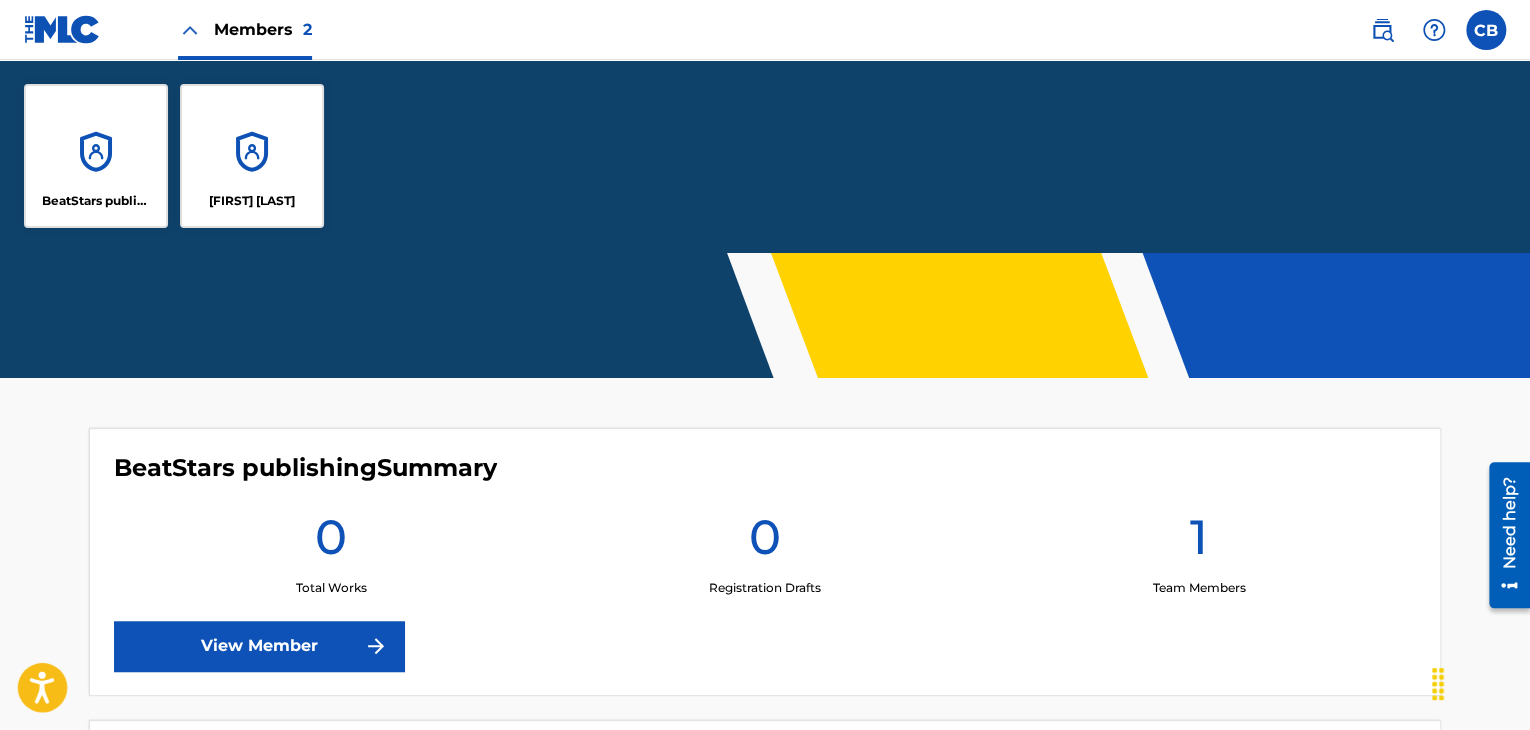 click 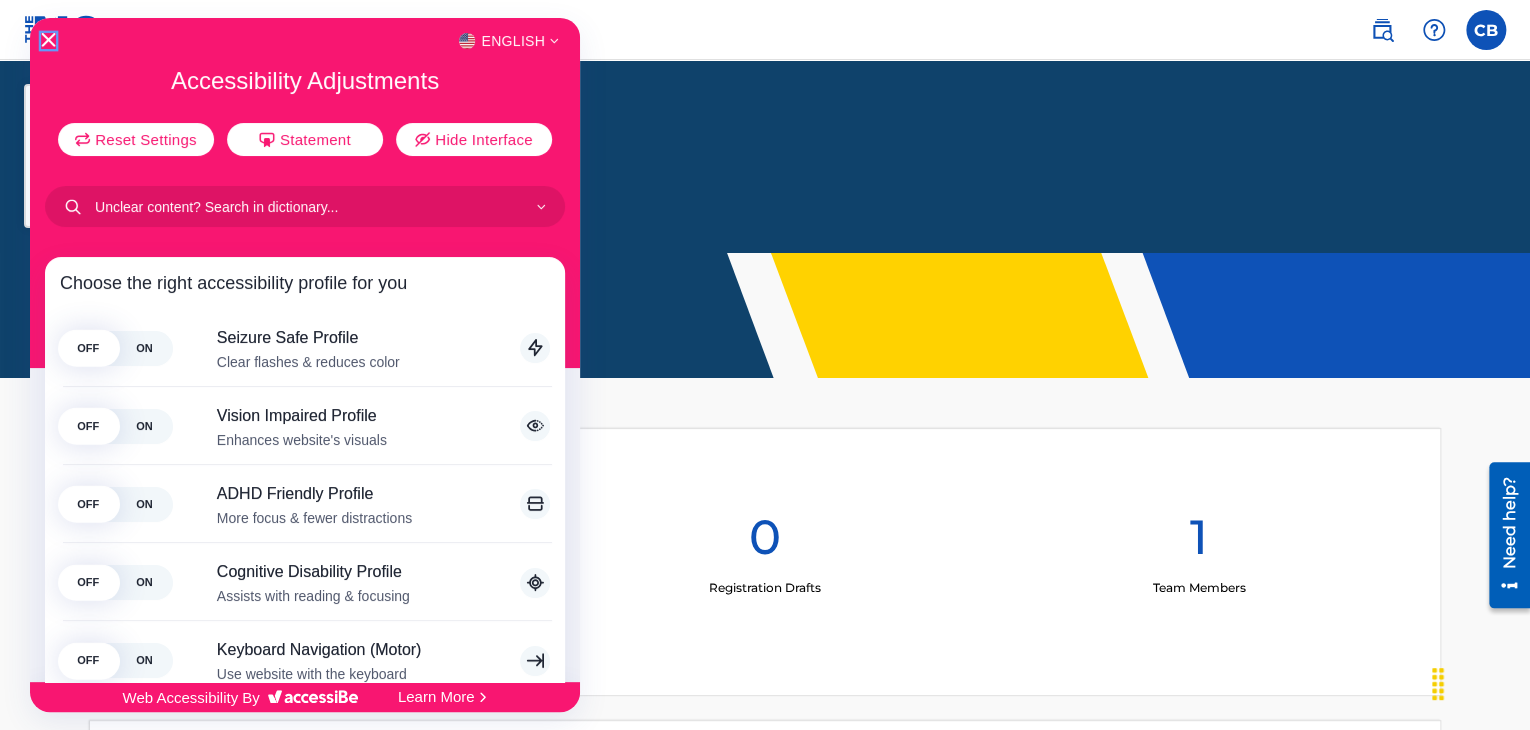 click 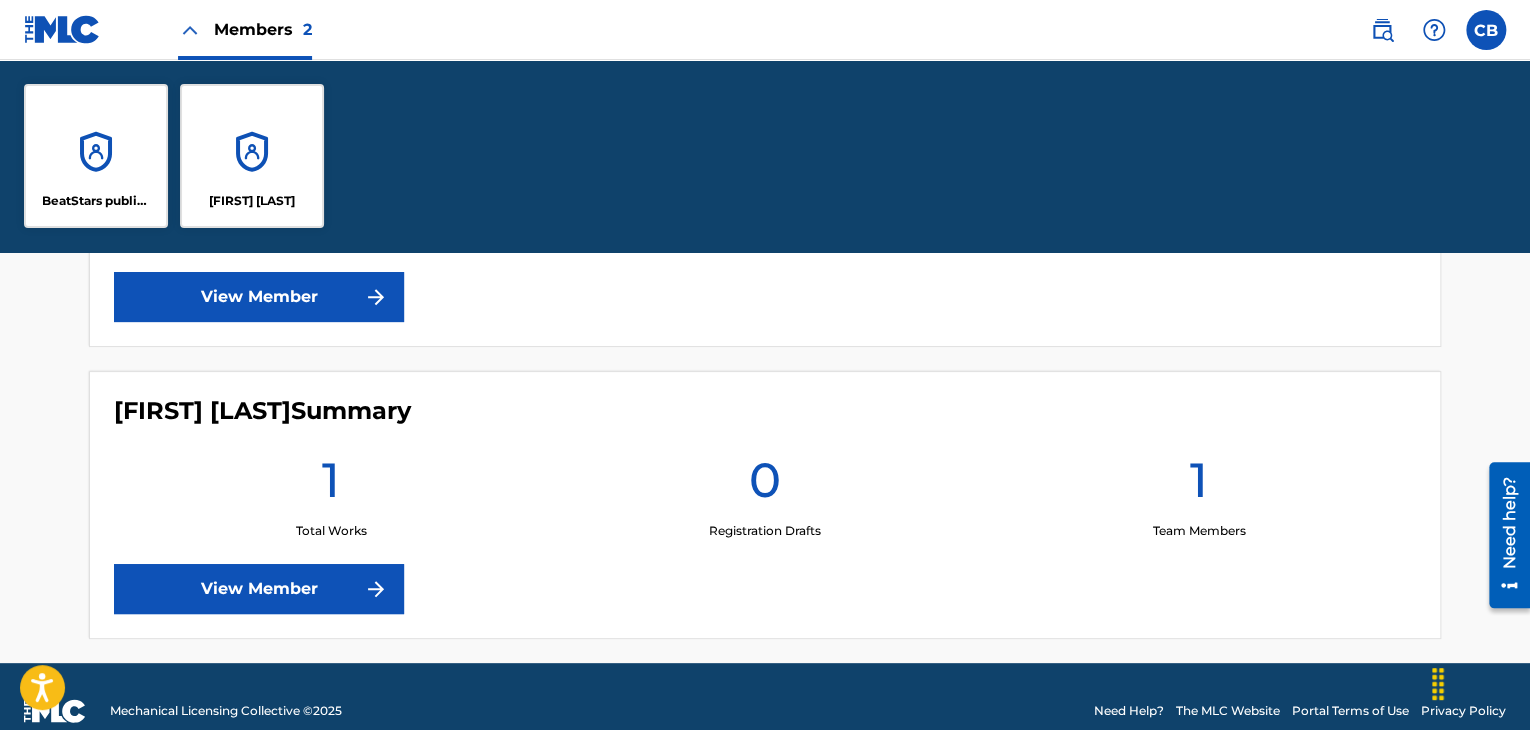 scroll, scrollTop: 777, scrollLeft: 0, axis: vertical 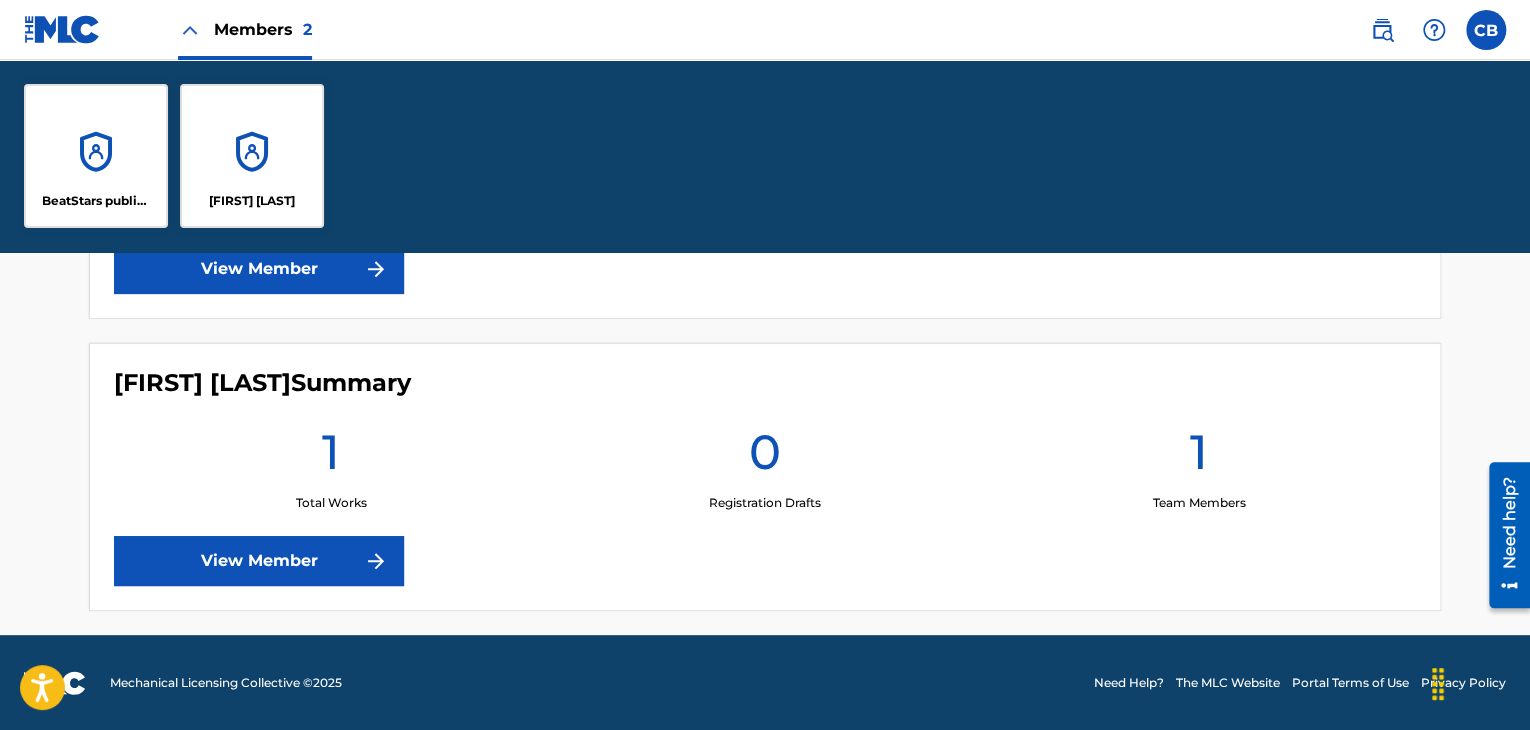 click at bounding box center (1486, 30) 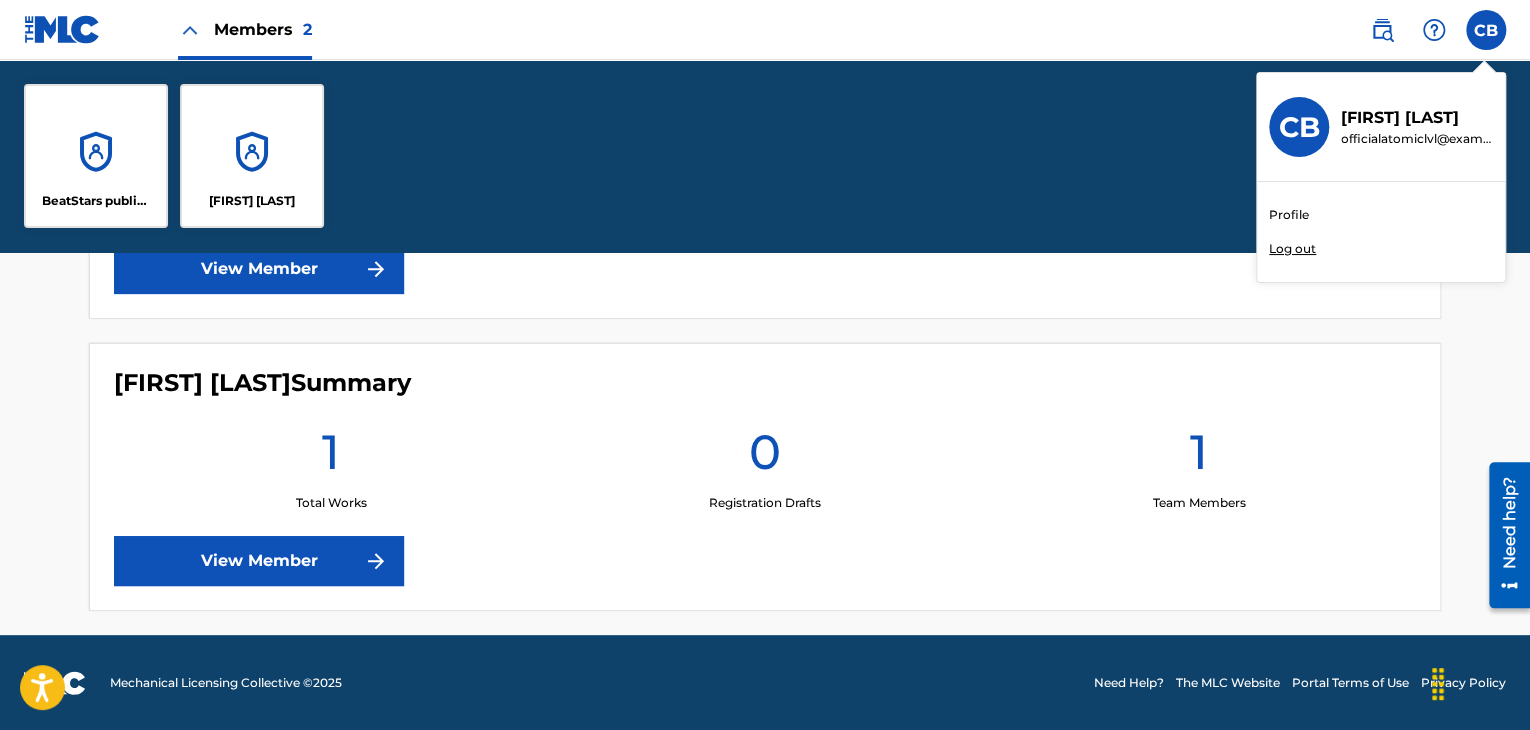click on "CB [FIRST]   [LAST] officialatomiclvl@example.com" at bounding box center [1381, 127] 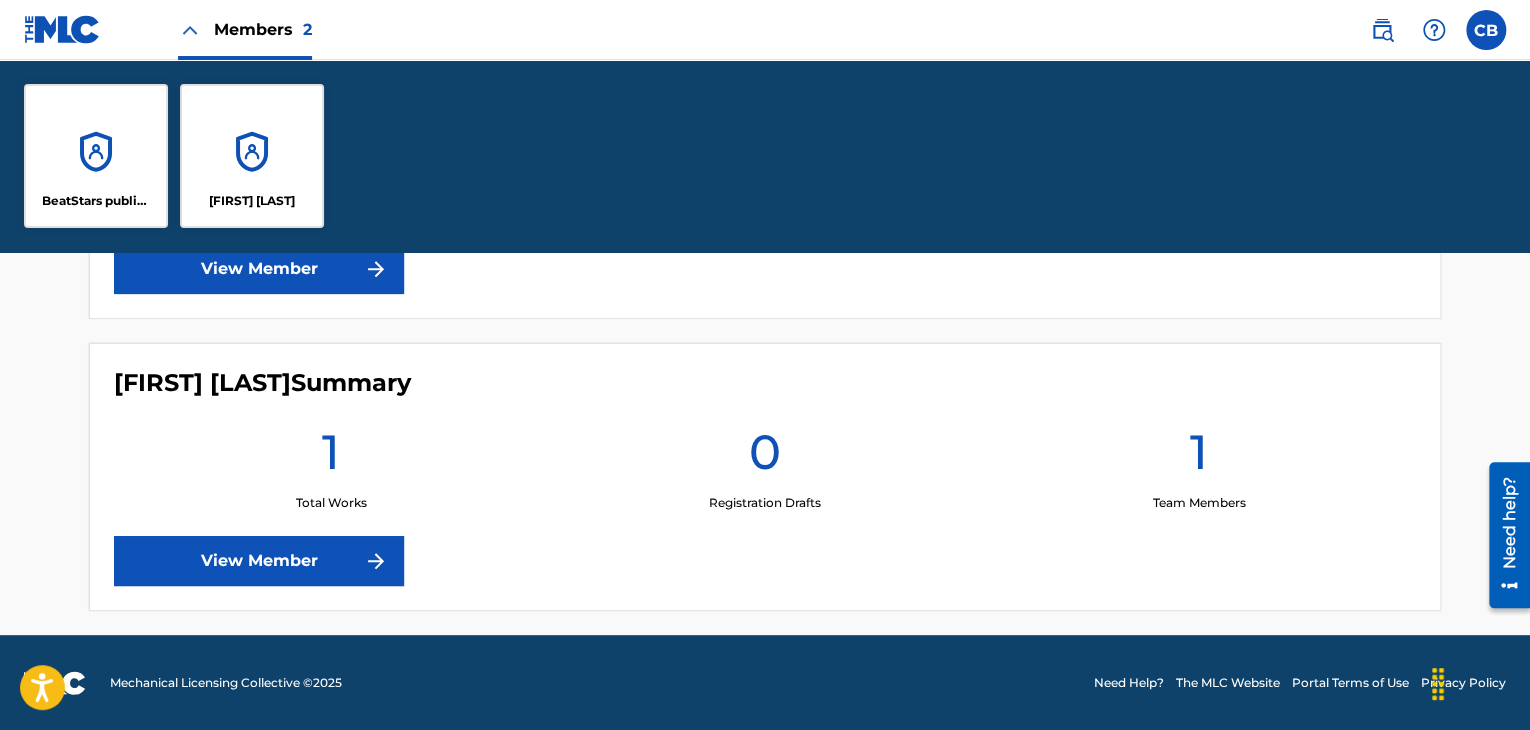 drag, startPoint x: 474, startPoint y: 147, endPoint x: 1132, endPoint y: 51, distance: 664.9662 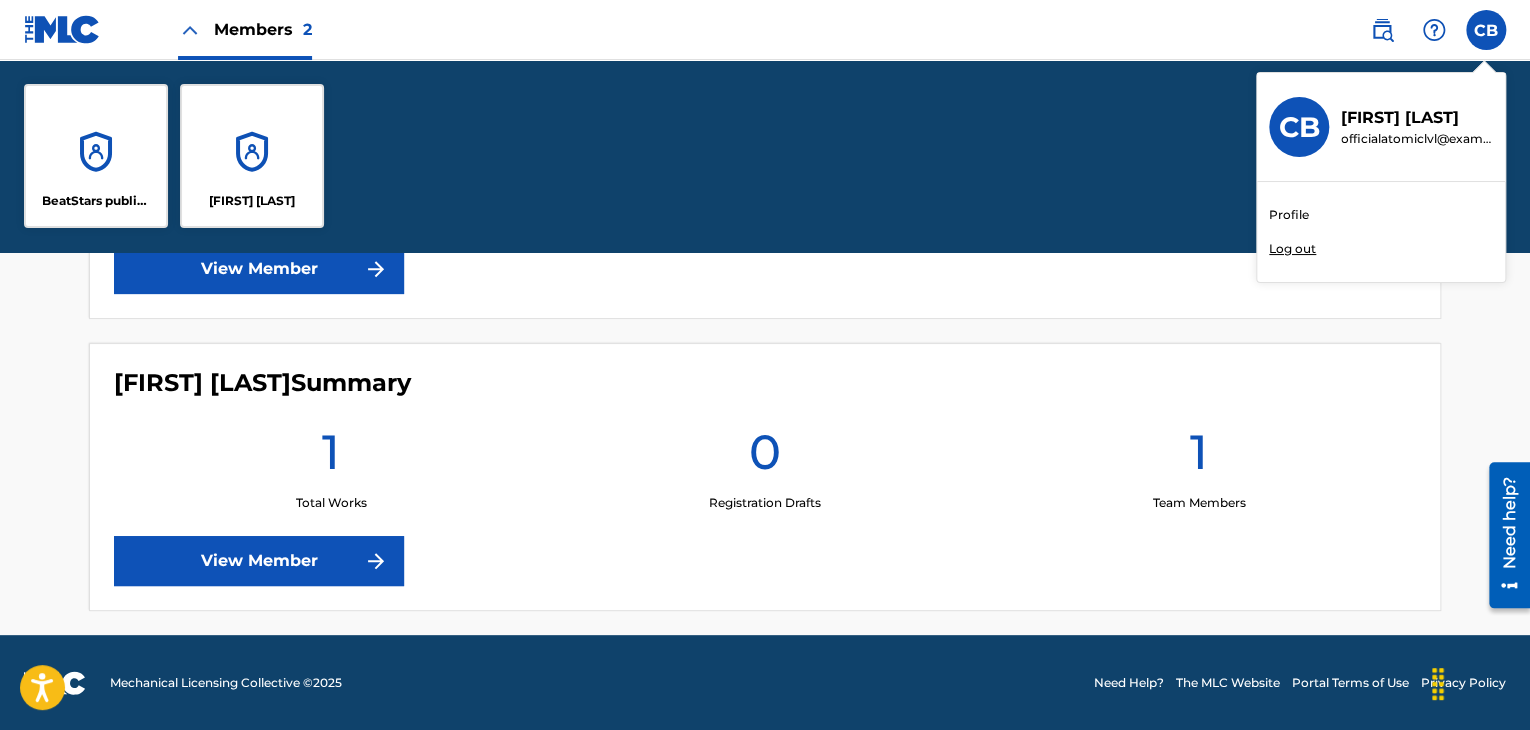 click on "[FIRST]   [LAST]" at bounding box center [1417, 118] 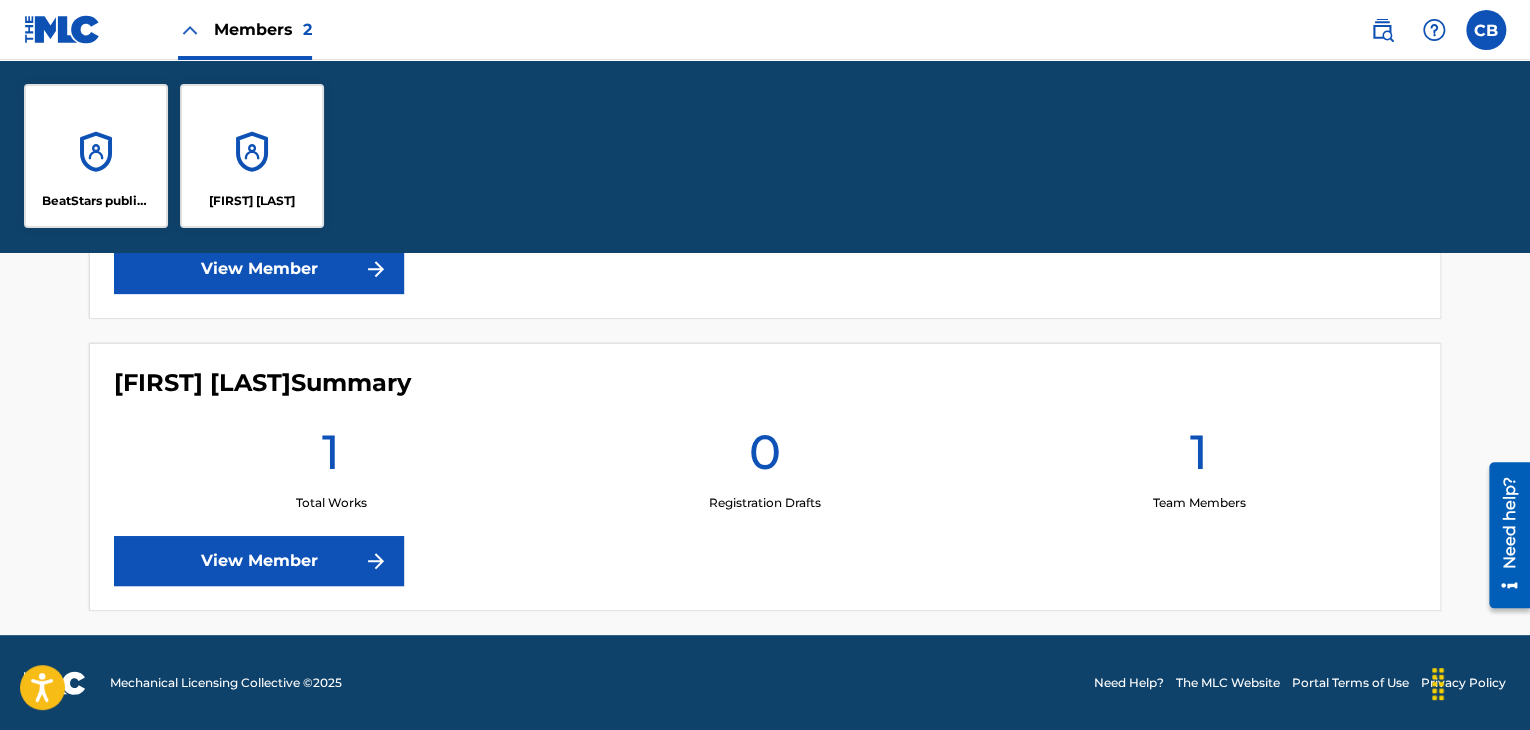 click at bounding box center [190, 30] 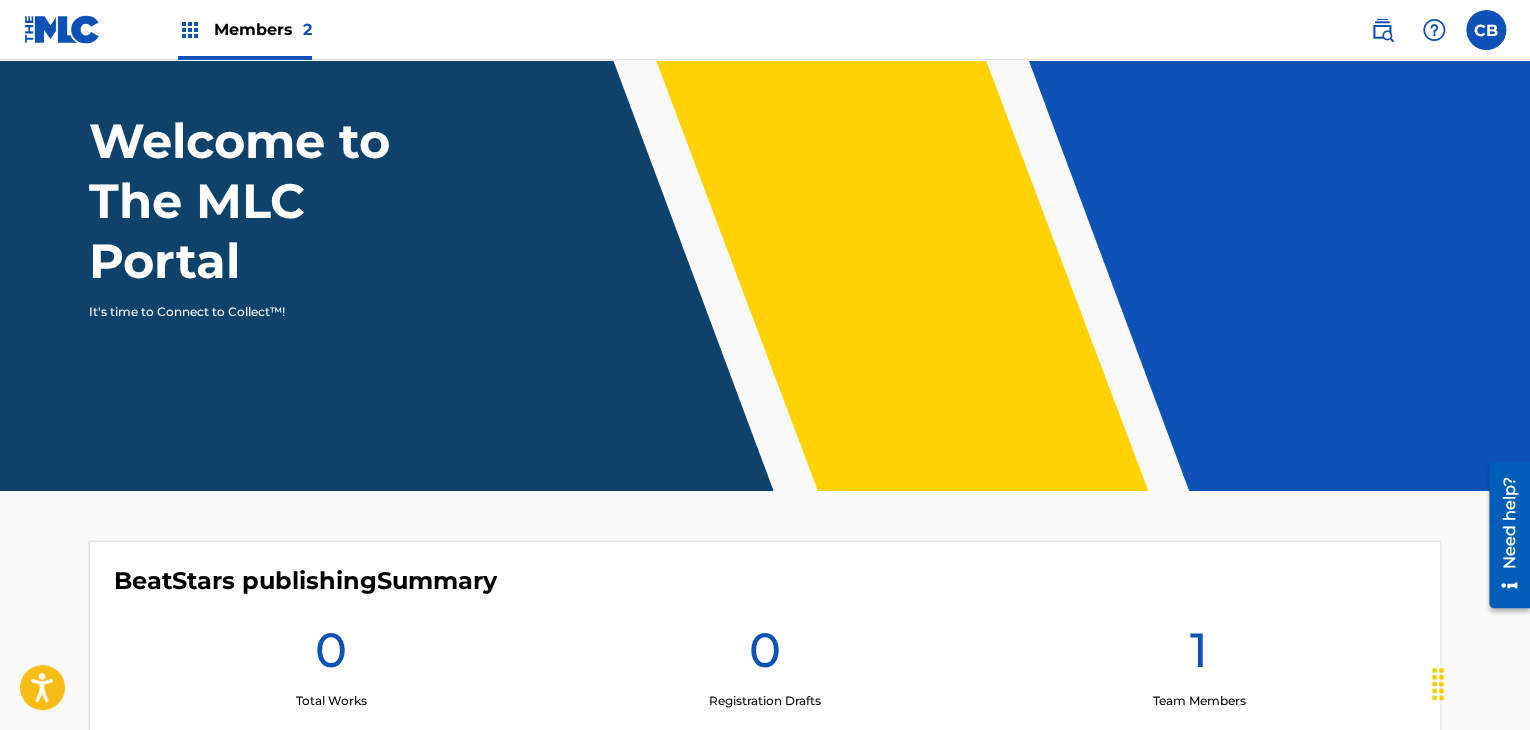 scroll, scrollTop: 0, scrollLeft: 0, axis: both 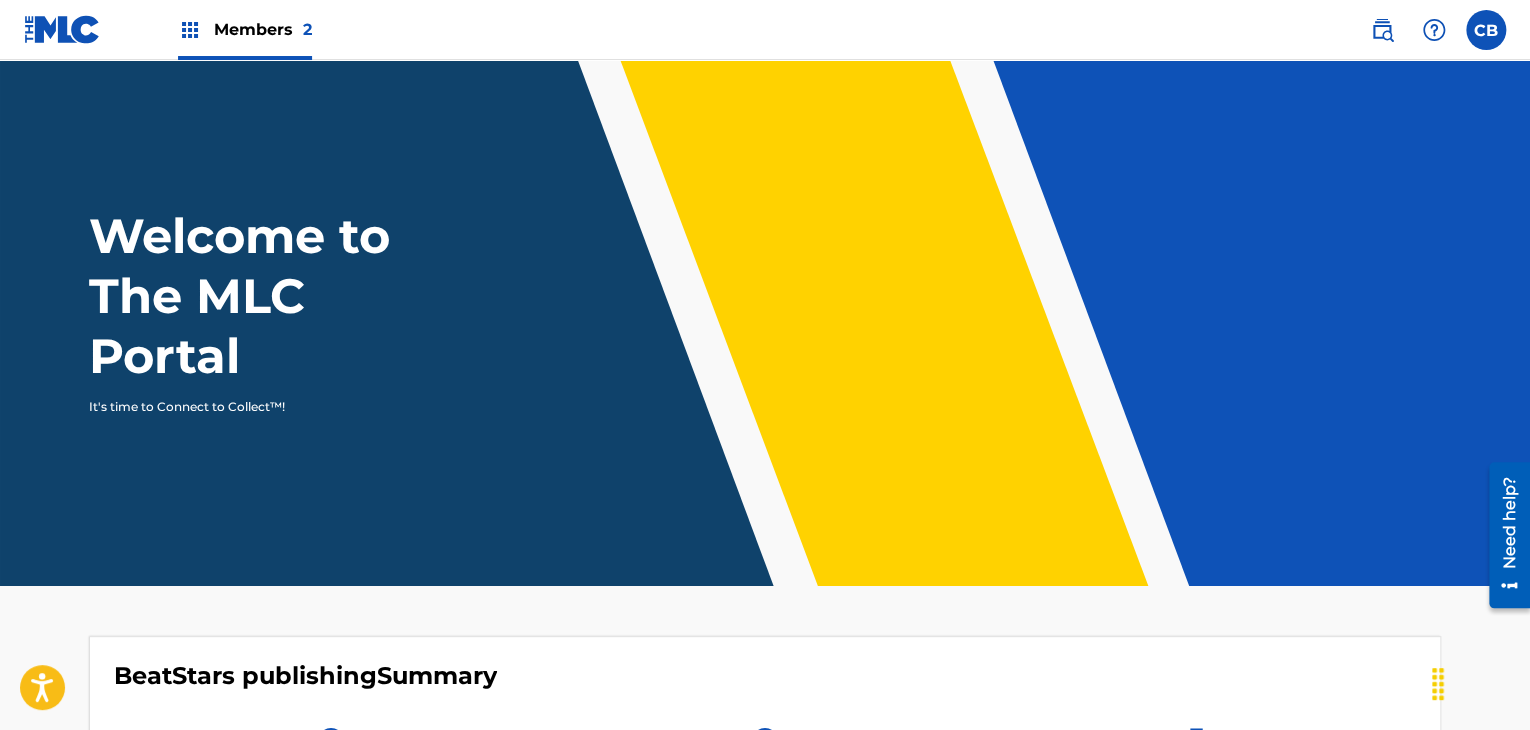 click on "Members    2" at bounding box center [168, 29] 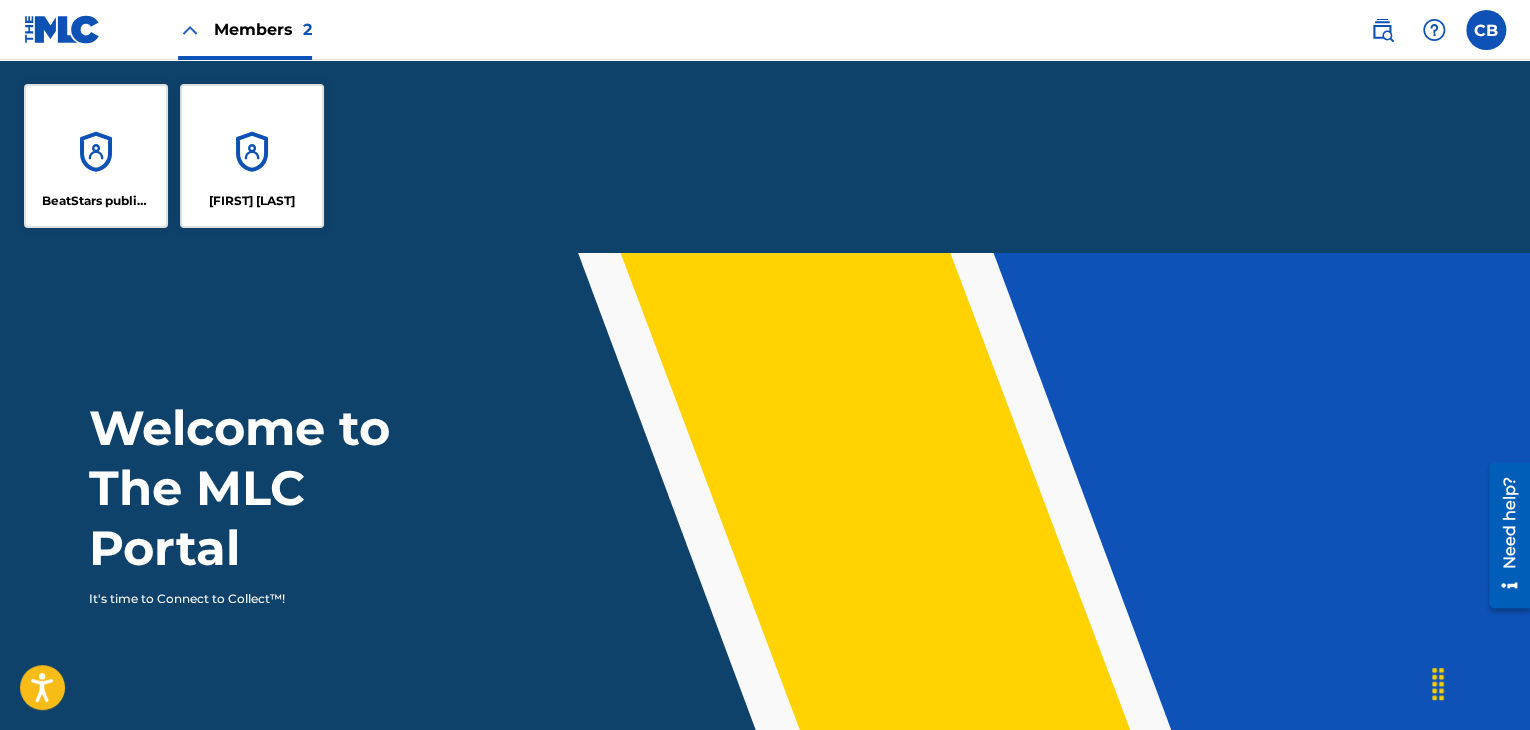 click at bounding box center [1486, 30] 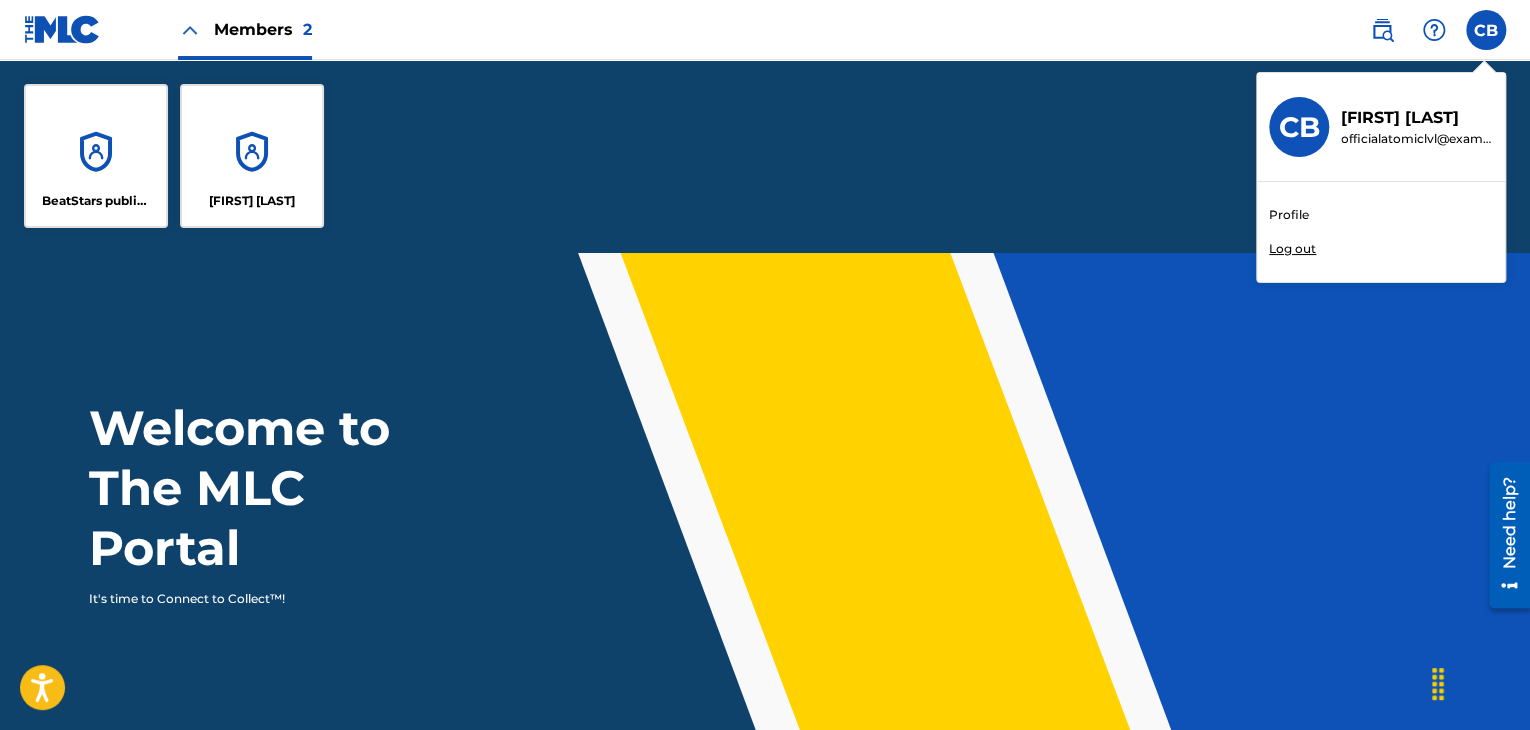 click on "CB CB [FIRST]   [LAST] officialatomiclvl@example.com Profile Log out" at bounding box center (1486, 30) 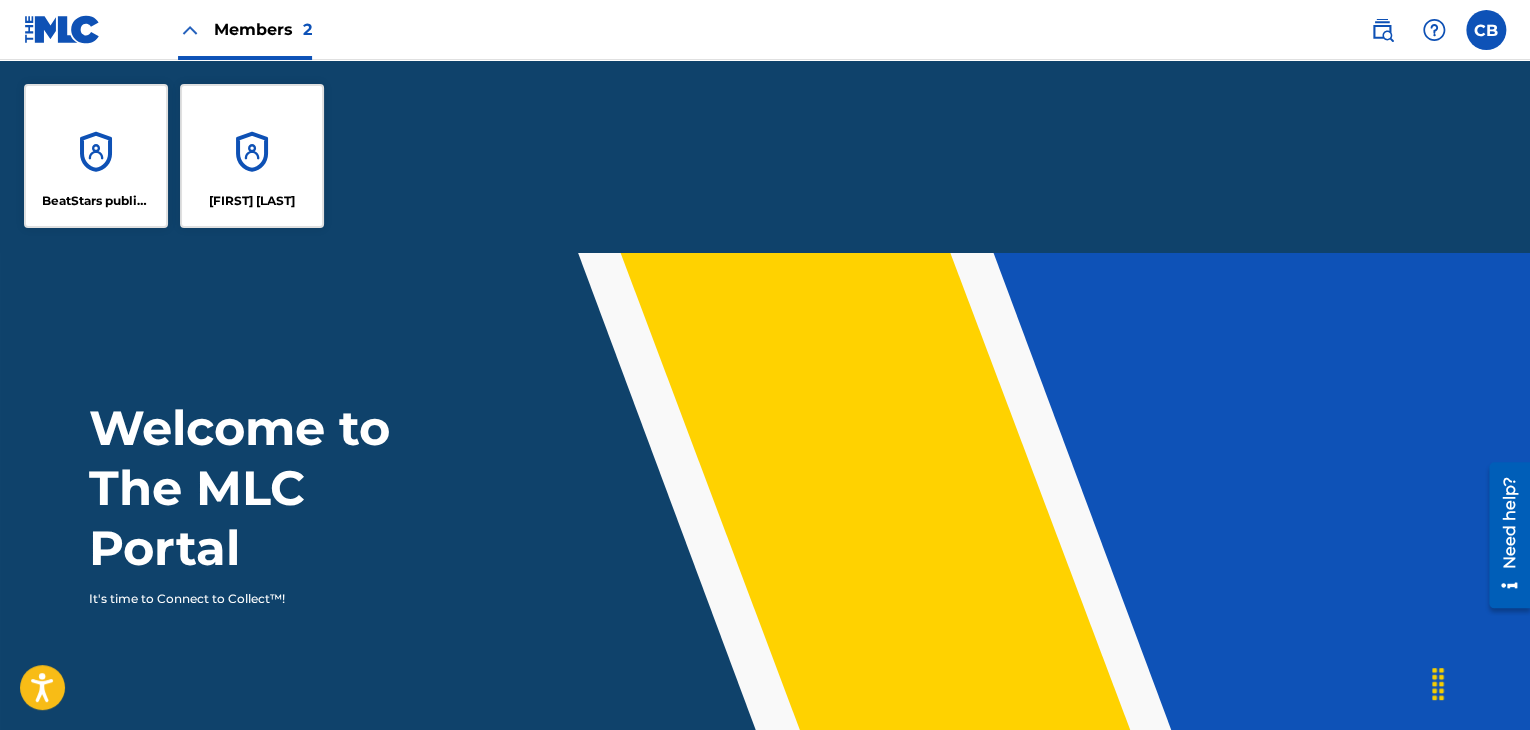 click on "BeatStars publishing [FIRST] [LAST]" at bounding box center (765, 156) 